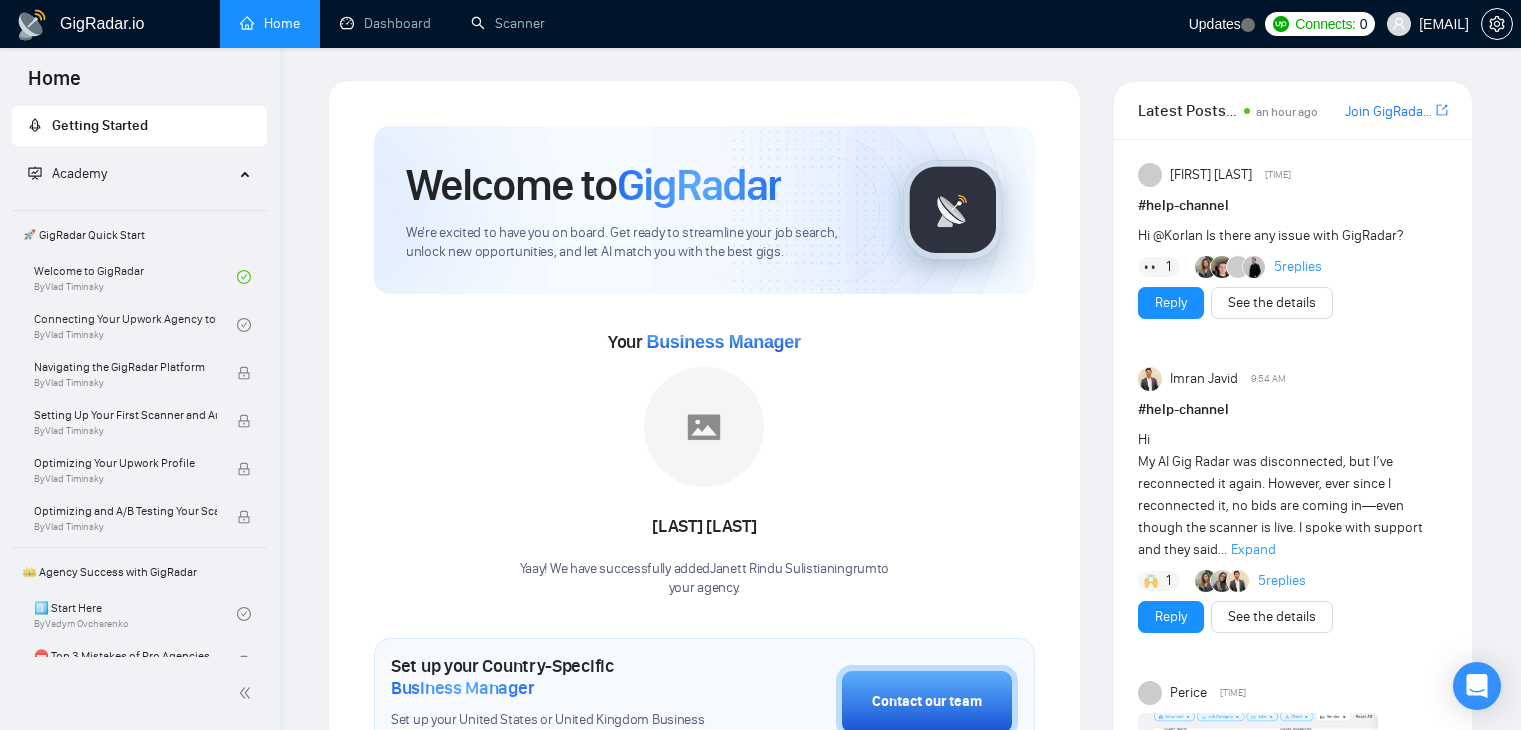 scroll, scrollTop: 0, scrollLeft: 0, axis: both 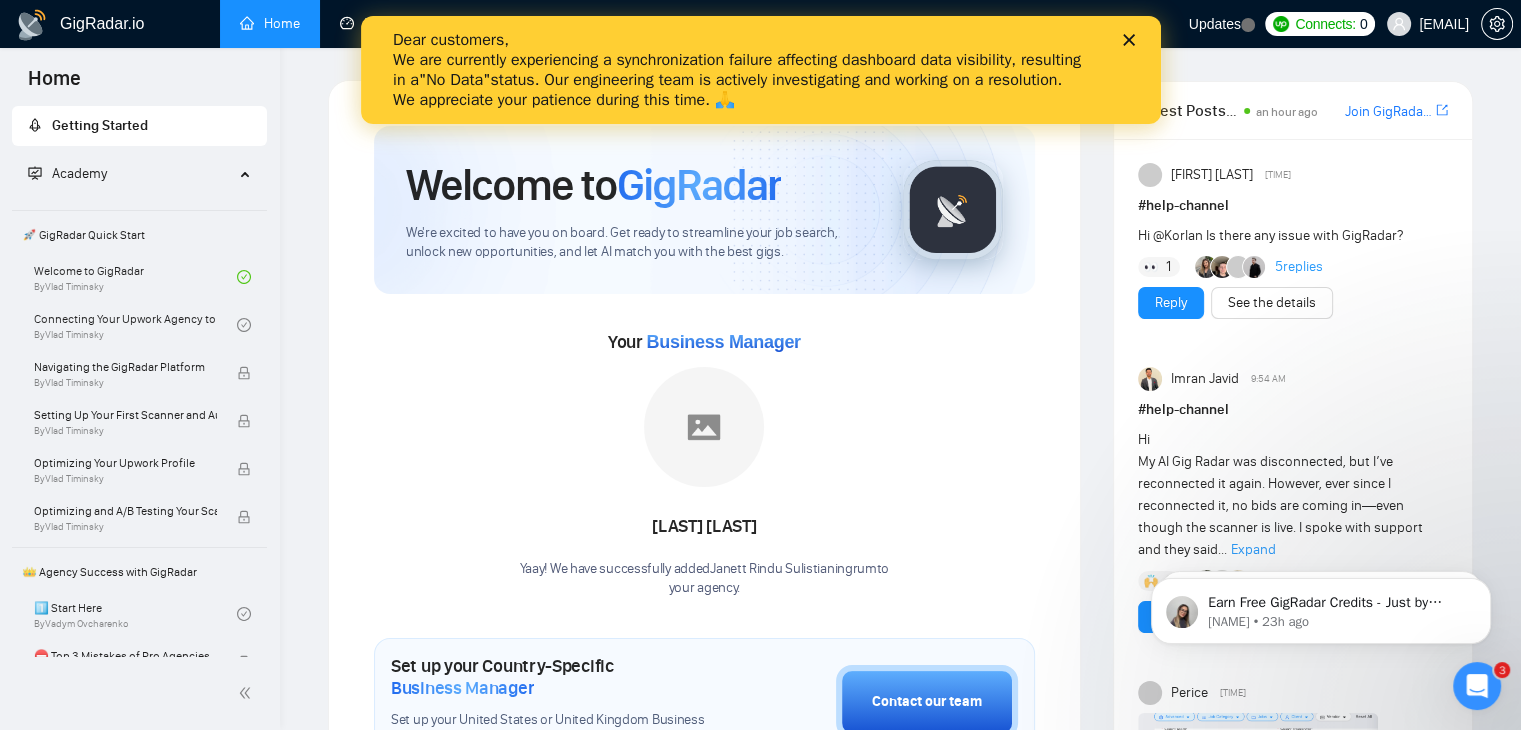 click at bounding box center [1132, 40] 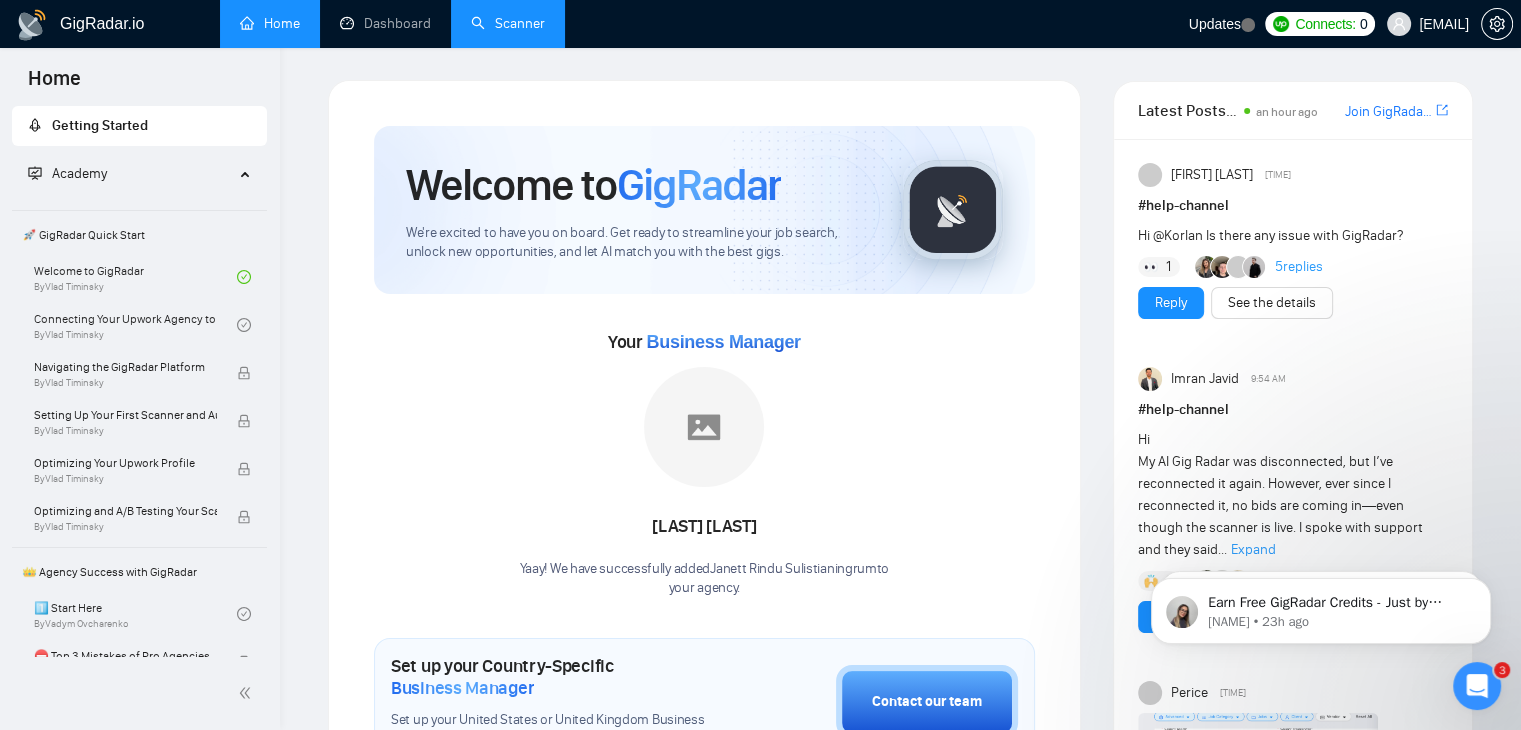 click on "Scanner" at bounding box center (508, 23) 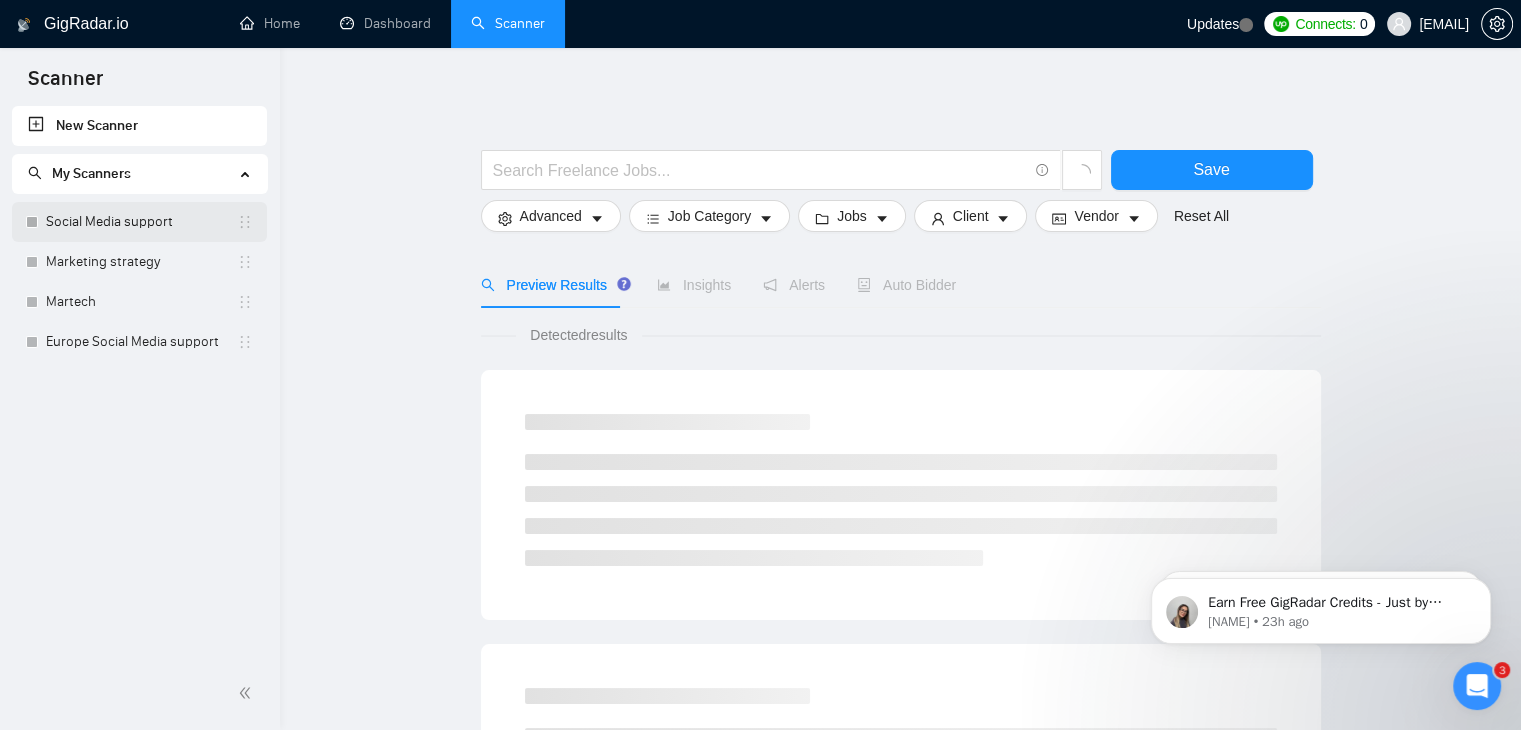 click on "Social Media support" at bounding box center [141, 222] 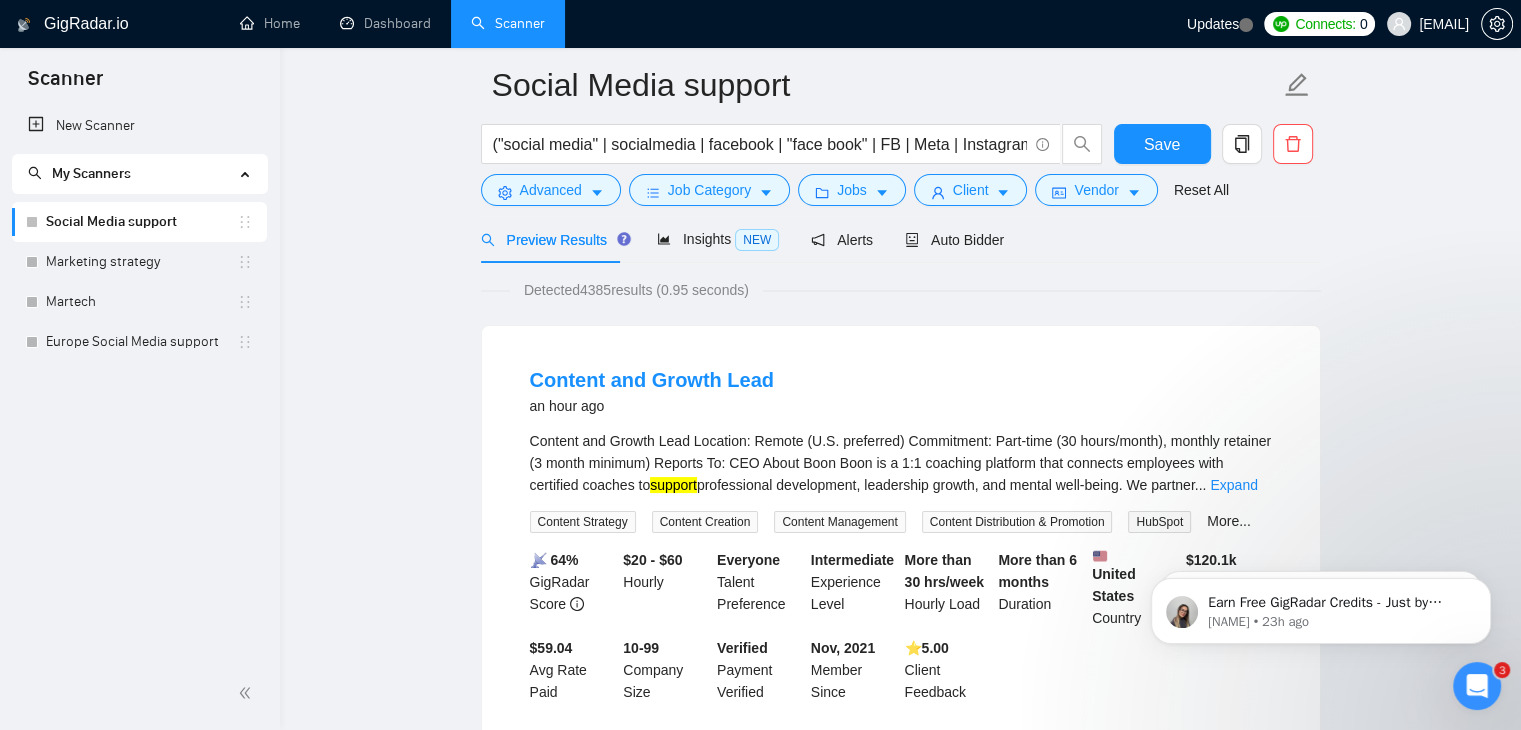 scroll, scrollTop: 0, scrollLeft: 0, axis: both 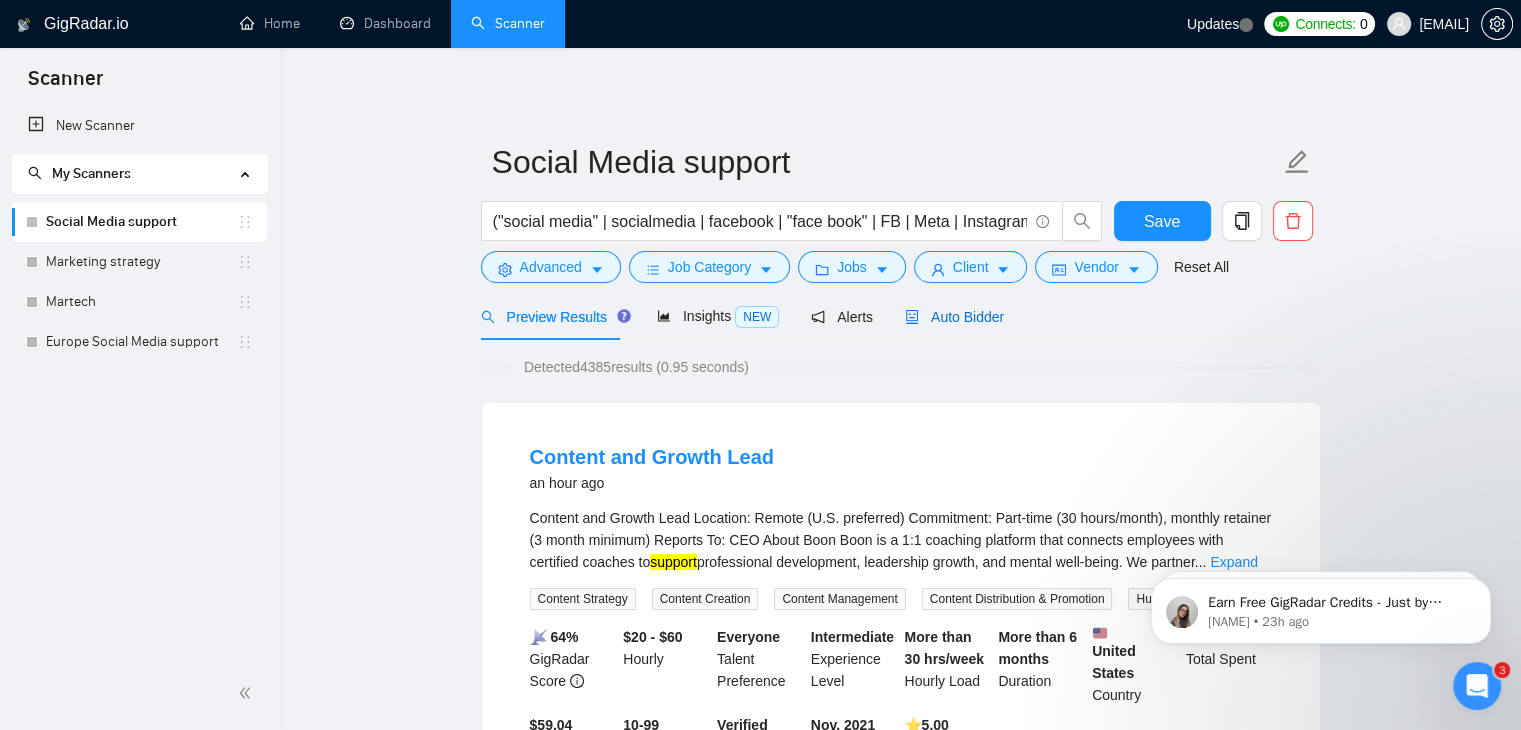 click on "Auto Bidder" at bounding box center (954, 317) 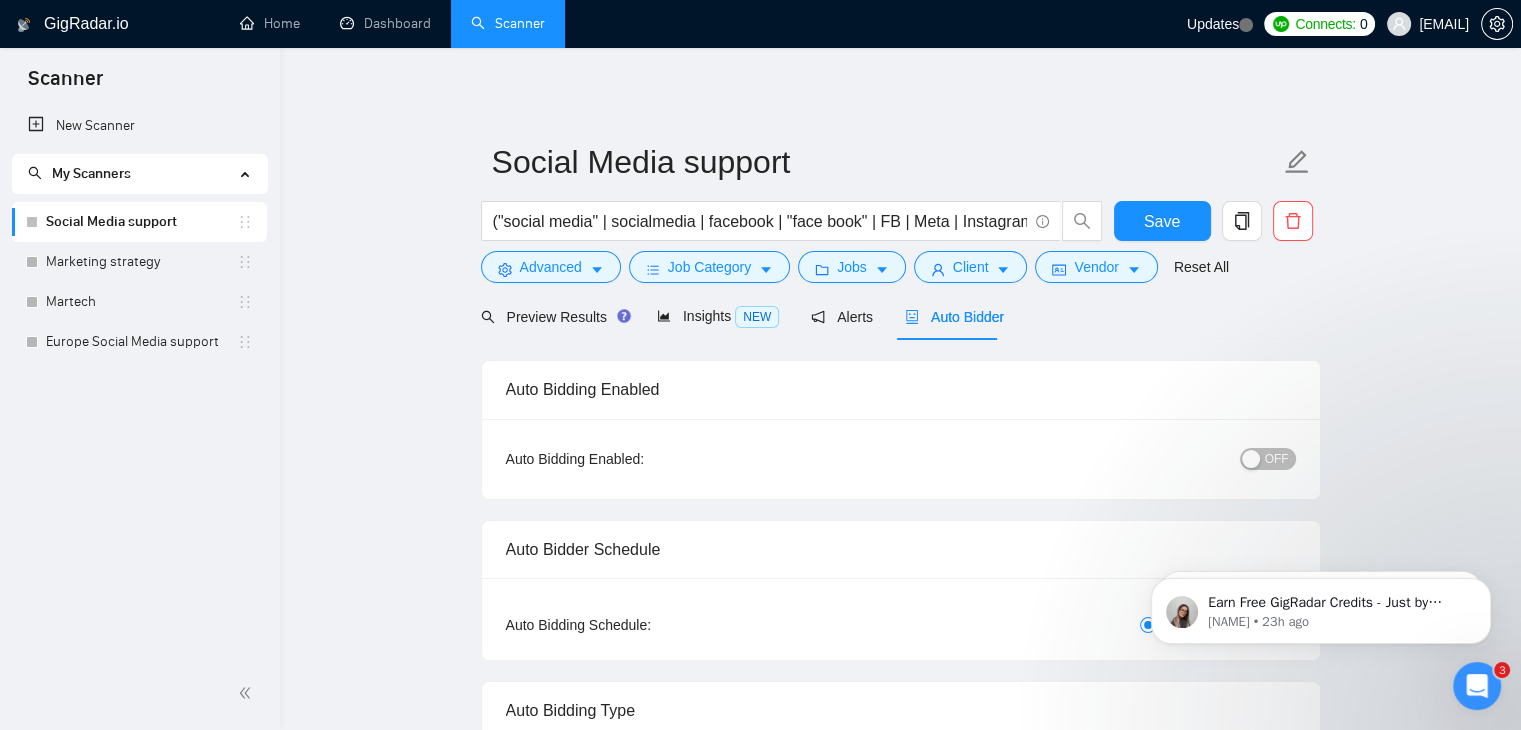 type 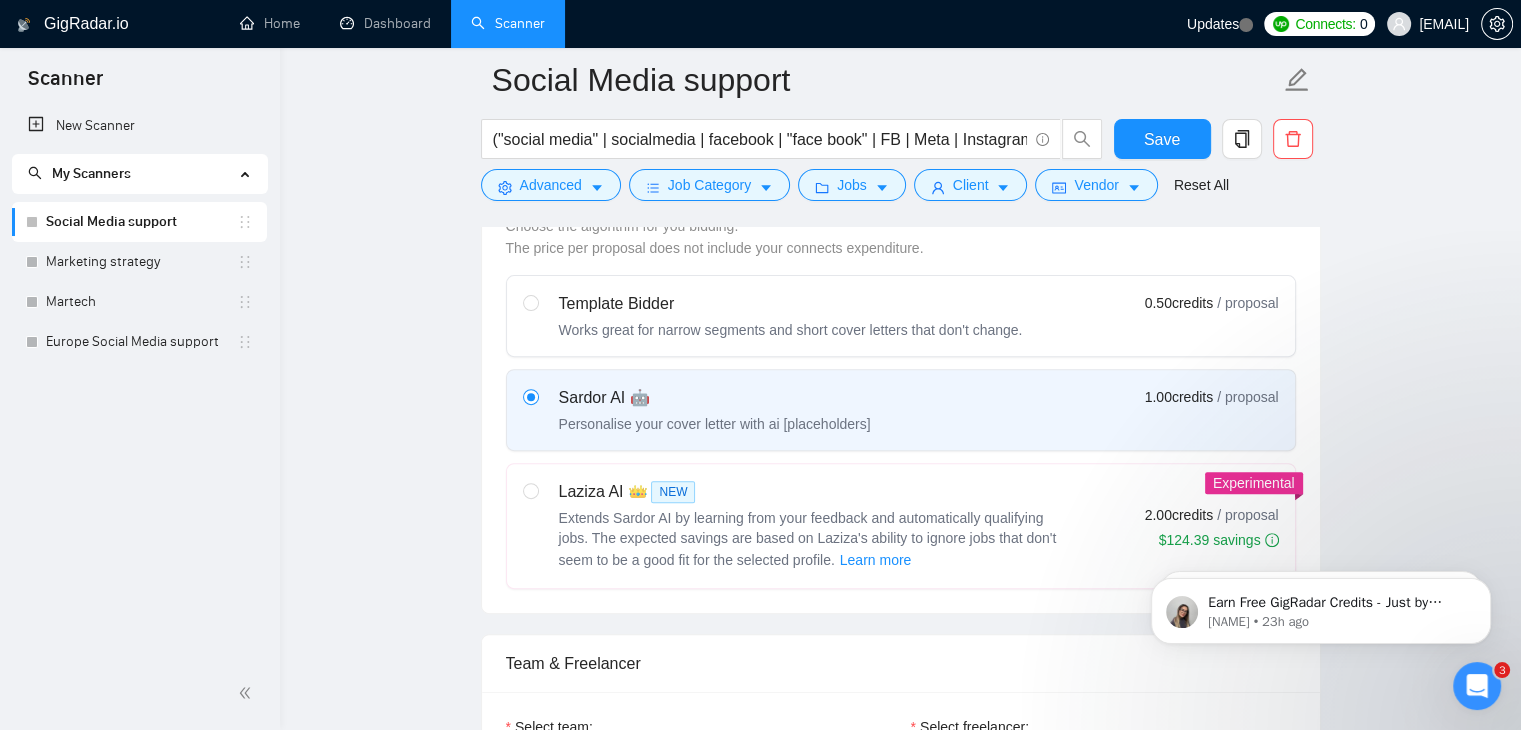 scroll, scrollTop: 600, scrollLeft: 0, axis: vertical 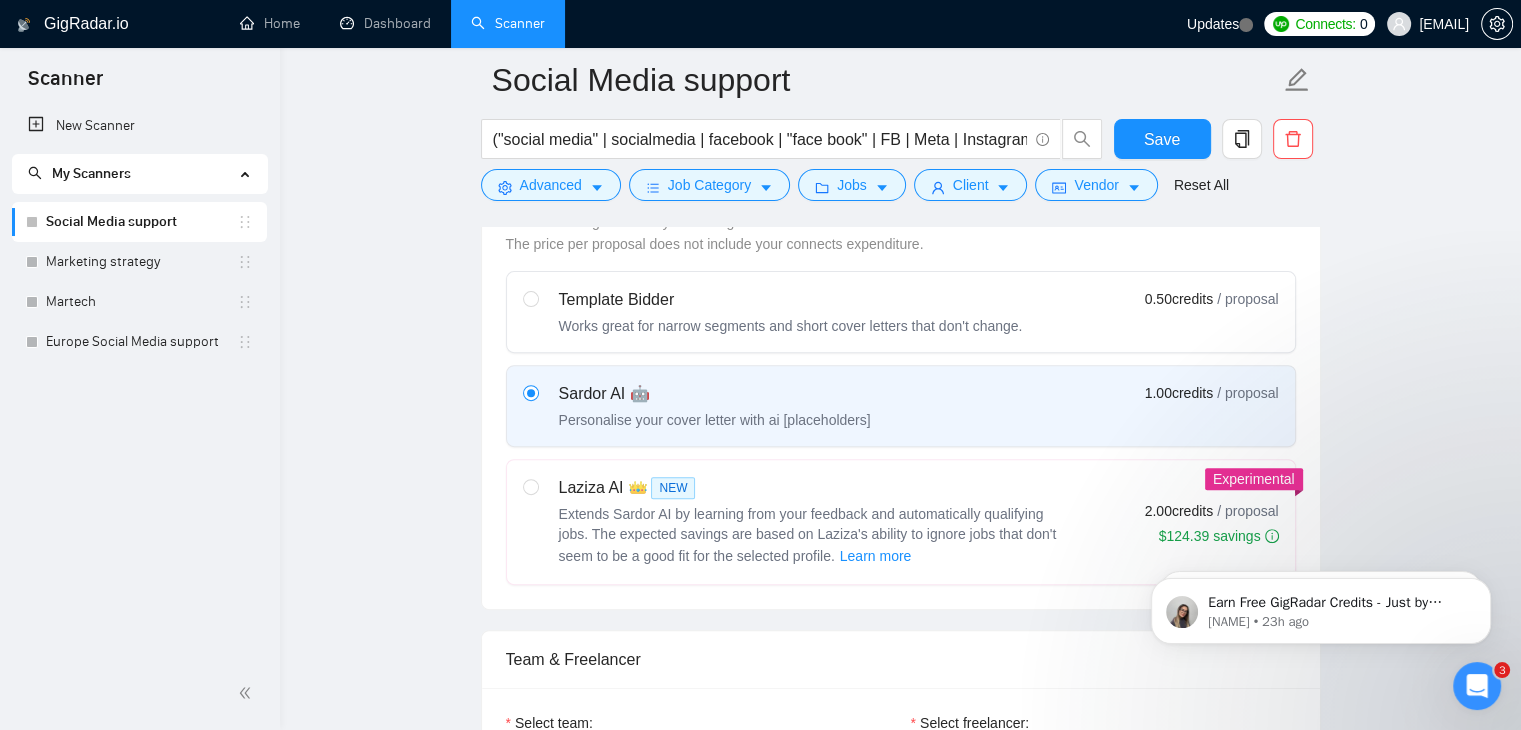click on "Laziza AI  👑   NEW" at bounding box center (809, 488) 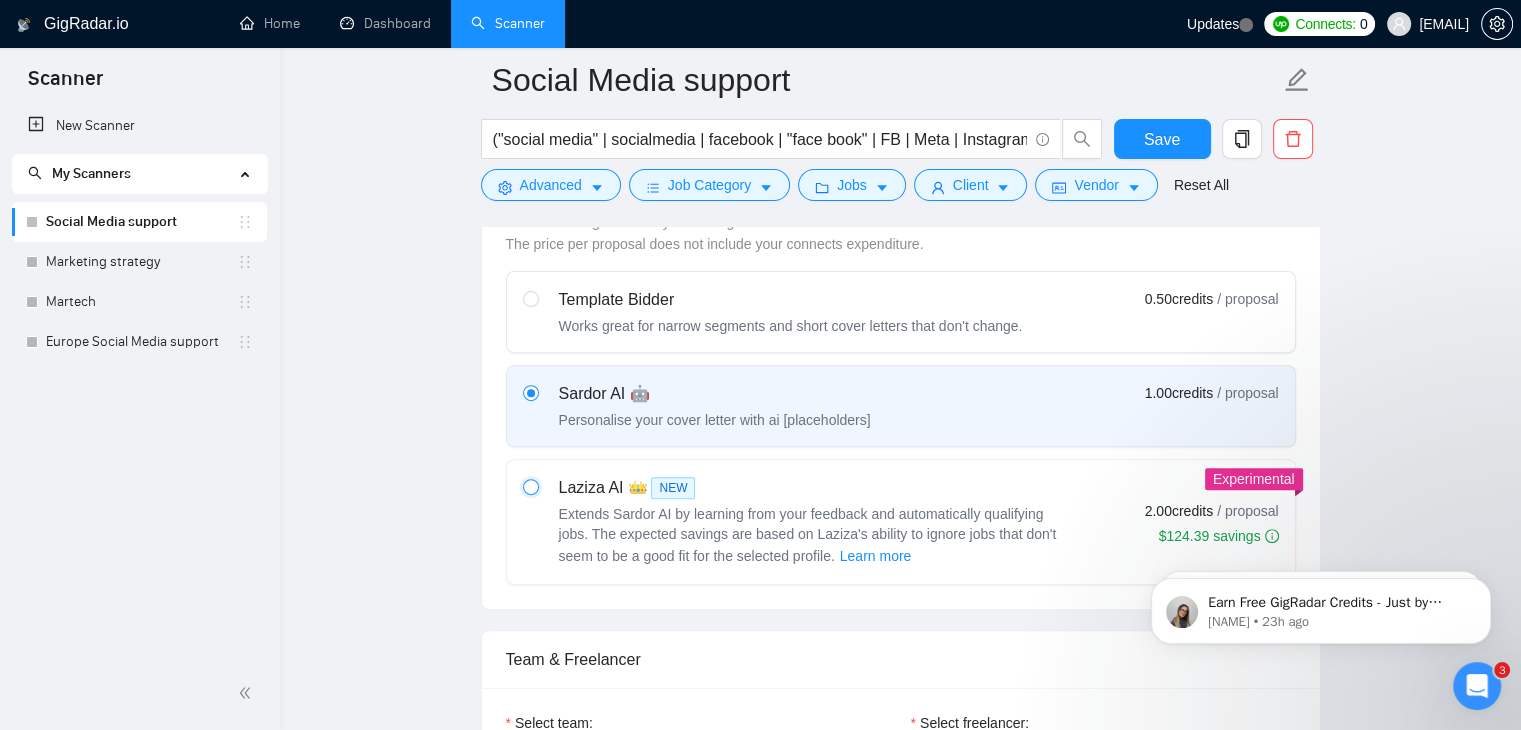 click at bounding box center [530, 486] 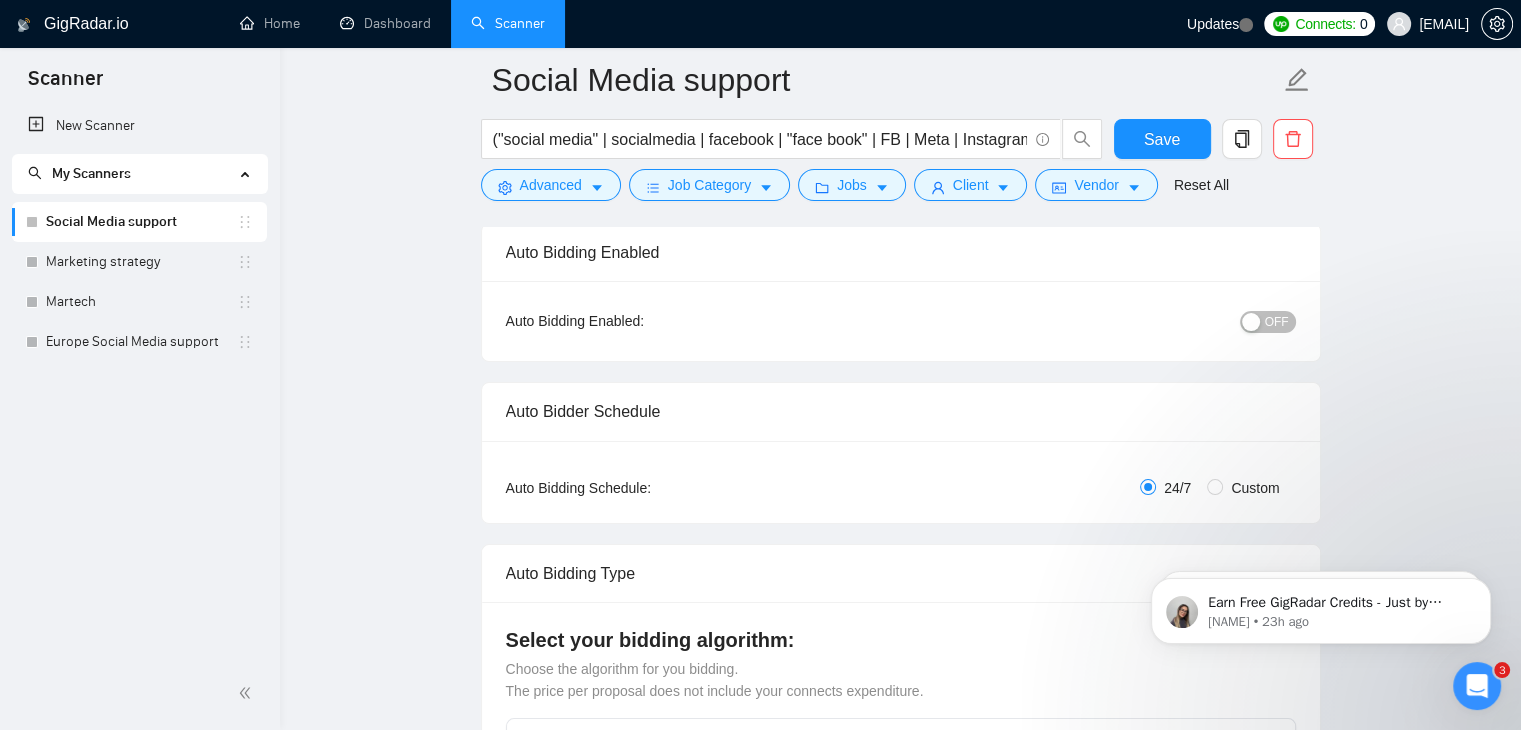 scroll, scrollTop: 0, scrollLeft: 0, axis: both 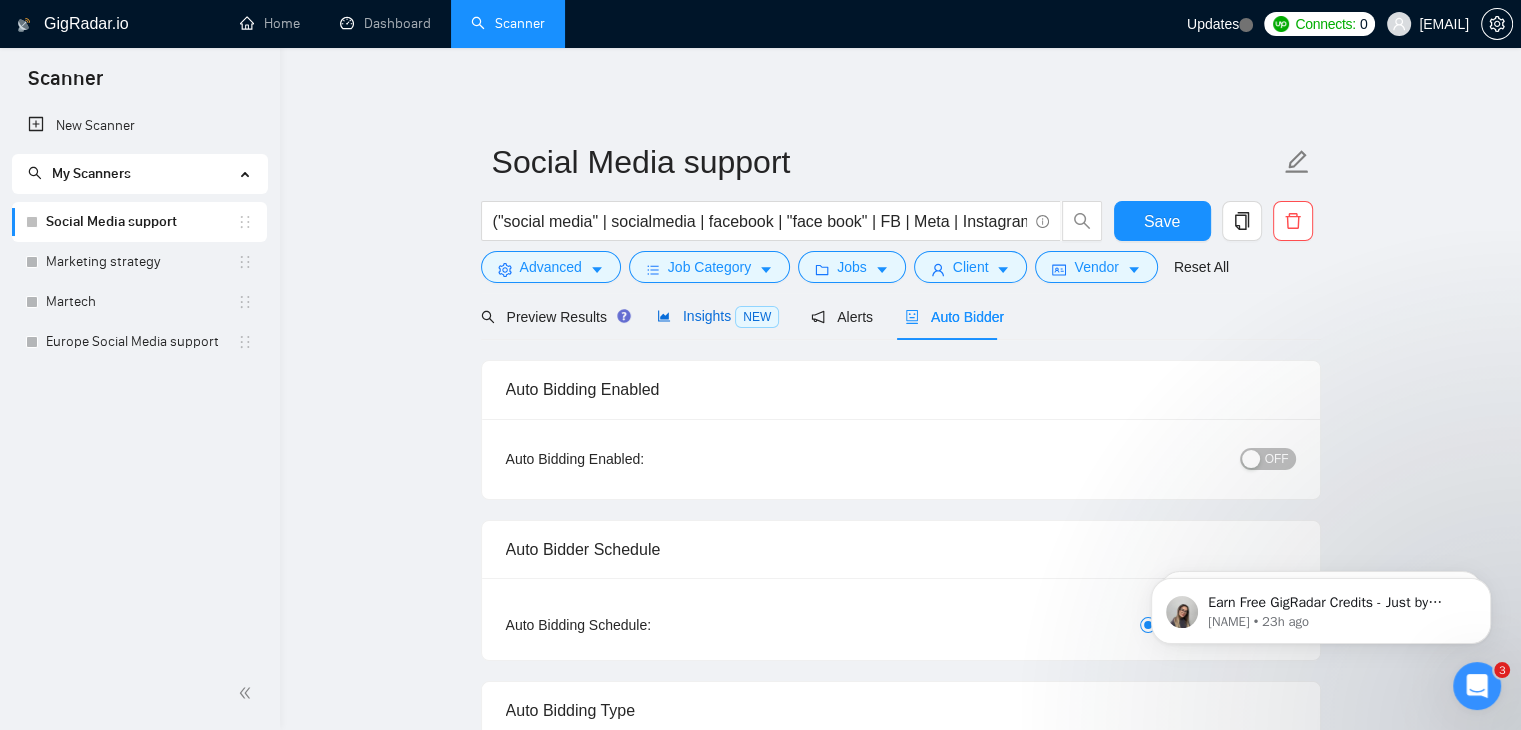 click on "Insights NEW" at bounding box center [718, 316] 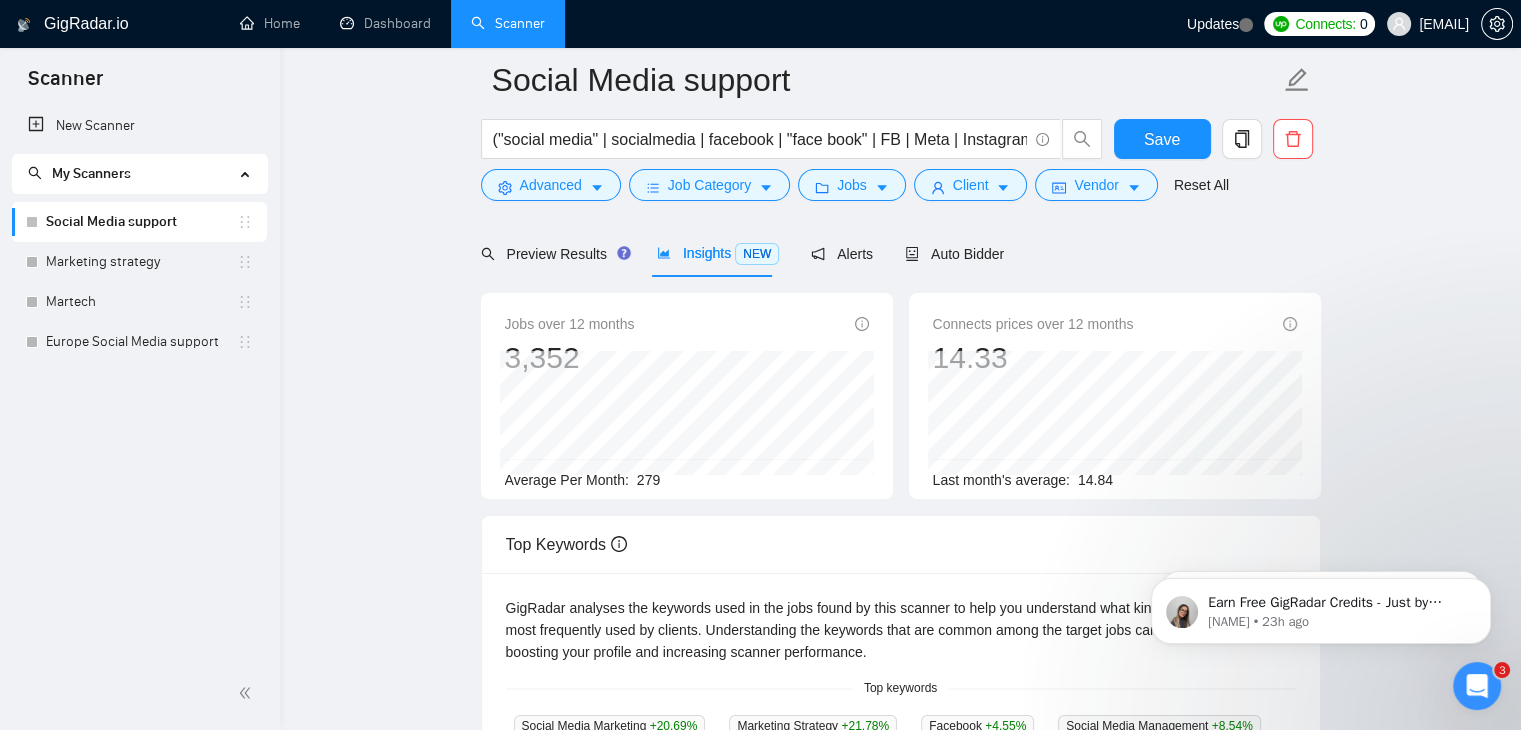 scroll, scrollTop: 0, scrollLeft: 0, axis: both 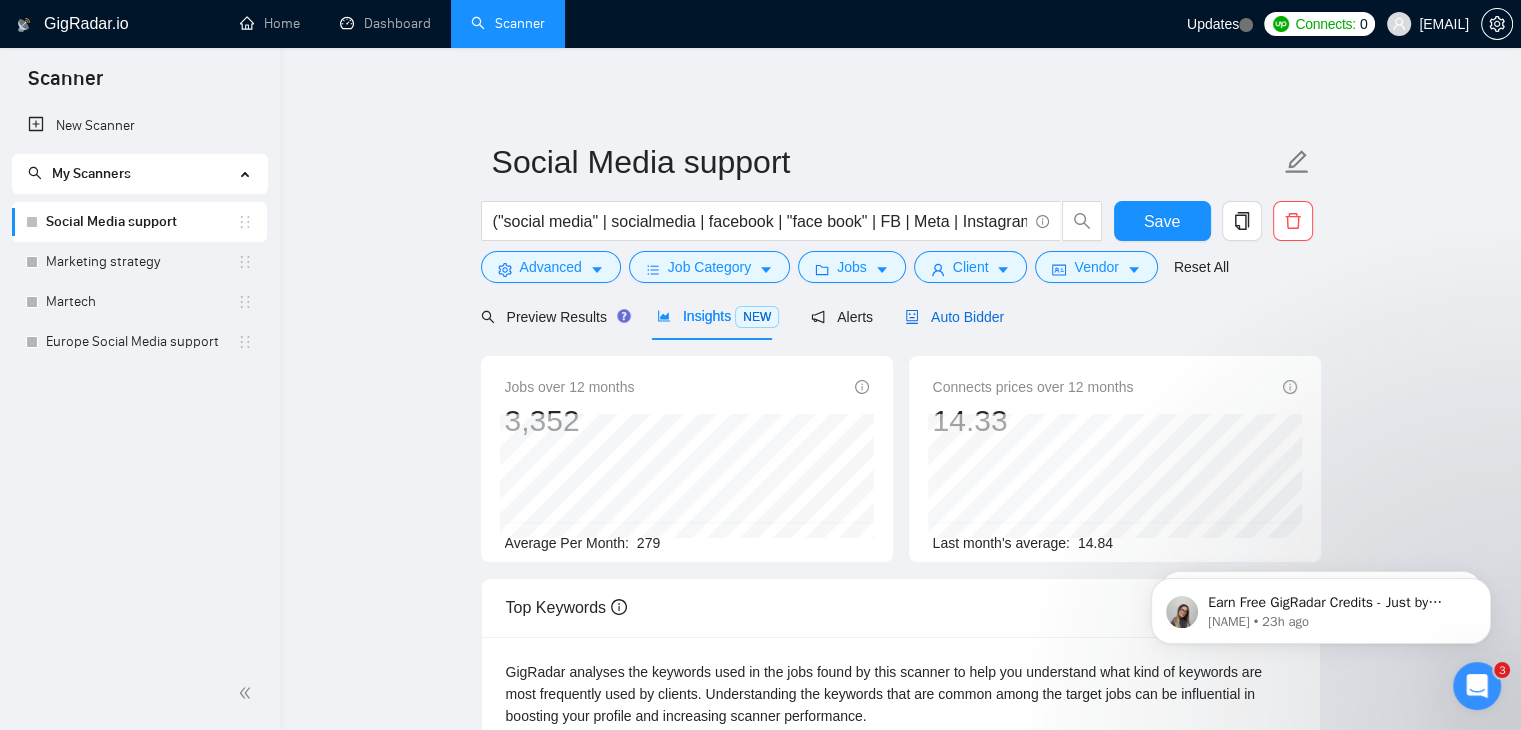 click on "Auto Bidder" at bounding box center (954, 317) 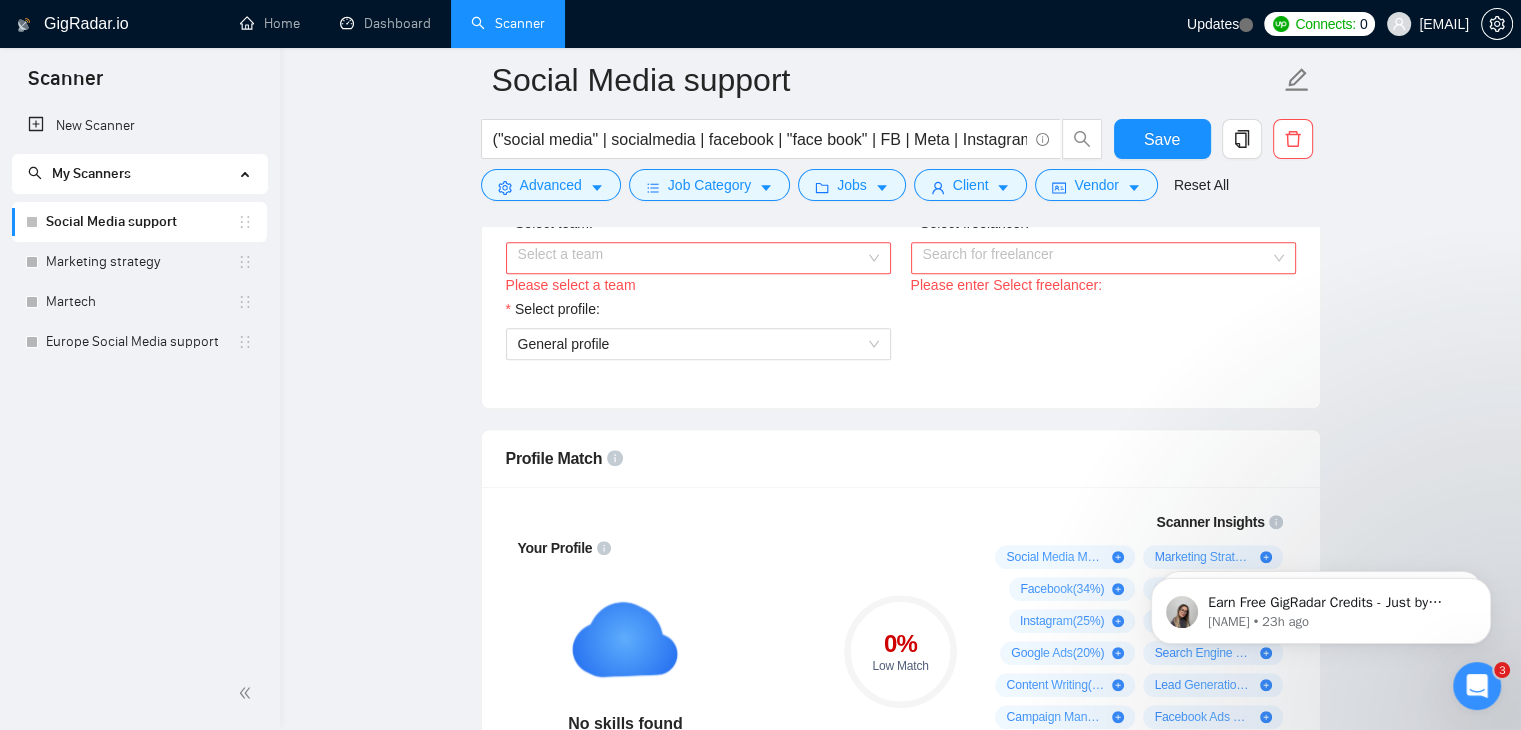 scroll, scrollTop: 1400, scrollLeft: 0, axis: vertical 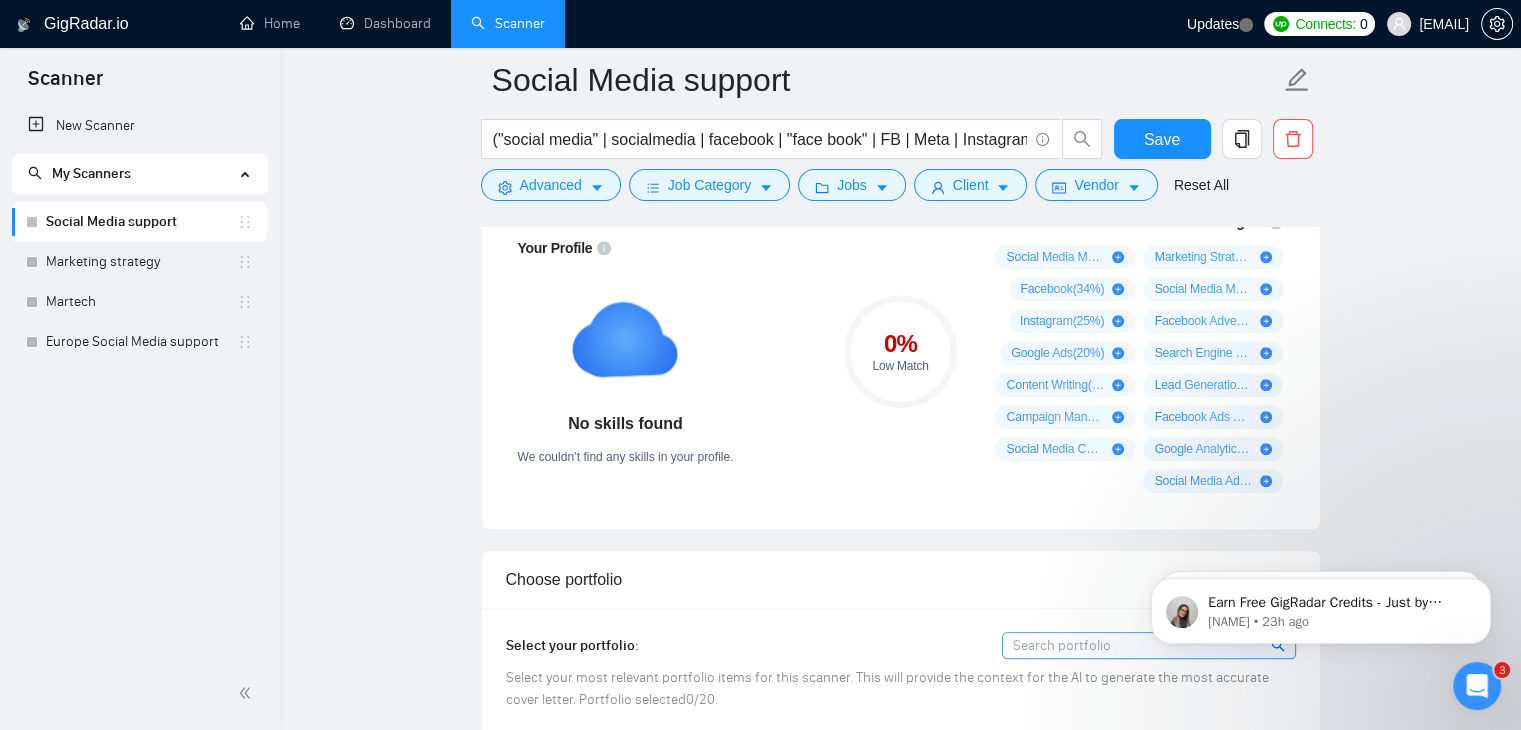 click on "Social Media Marketing  ( 72 %) Marketing Strategy  ( 36 %) Facebook  ( 34 %) Social Media Management  ( 26 %) Instagram  ( 25 %) Facebook Advertising  ( 20 %) Google Ads  ( 20 %) Search Engine Optimization  ( 13 %) Content Writing  ( 12 %) Lead Generation  ( 12 %) Campaign Management  ( 12 %) Facebook Ads Manager  ( 12 %) Social Media Content Creation  ( 11 %) Google Analytics  ( 10 %) Social Media Advertising  ( 10 %)" at bounding box center (1136, 369) 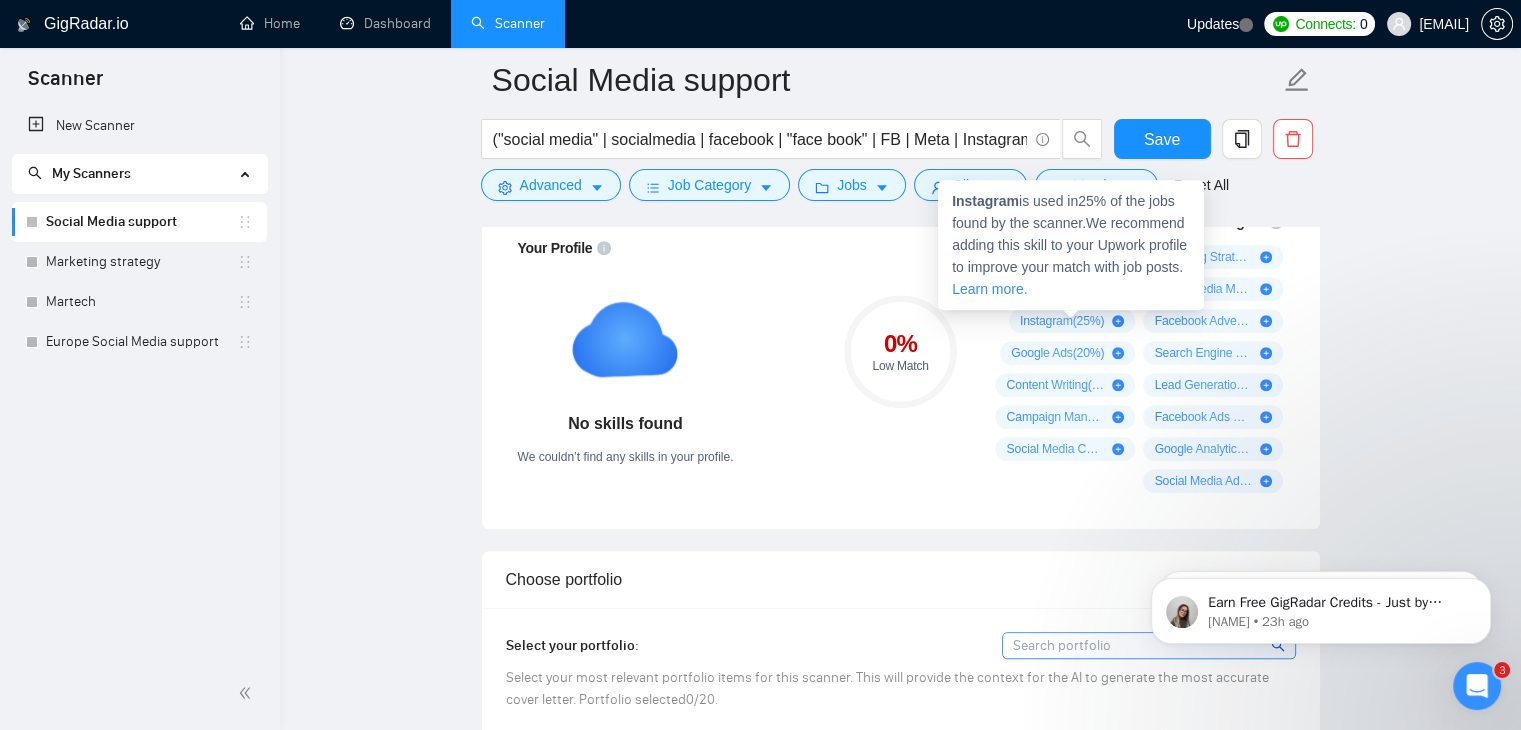drag, startPoint x: 1095, startPoint y: 318, endPoint x: 940, endPoint y: 341, distance: 156.69716 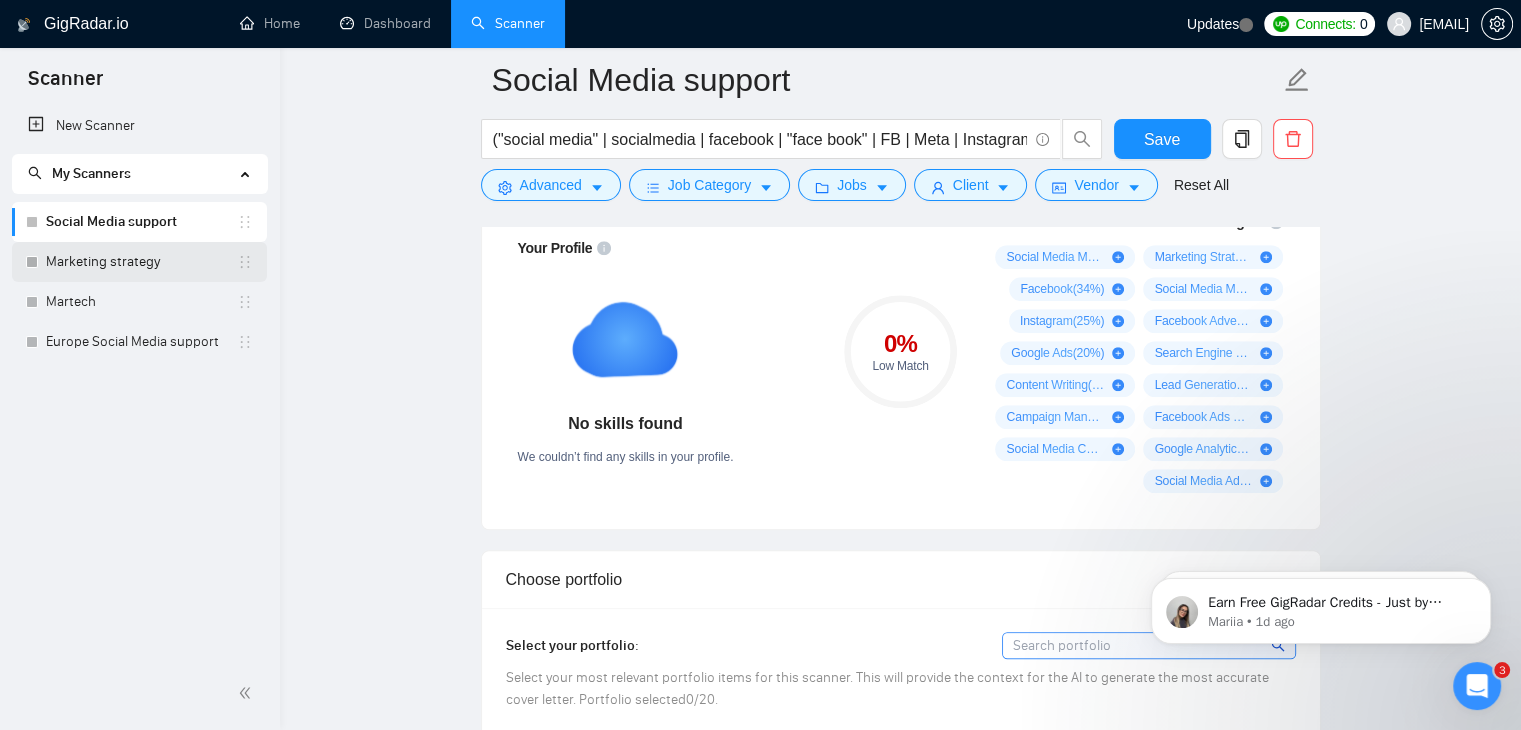 click on "Marketing strategy" at bounding box center (141, 262) 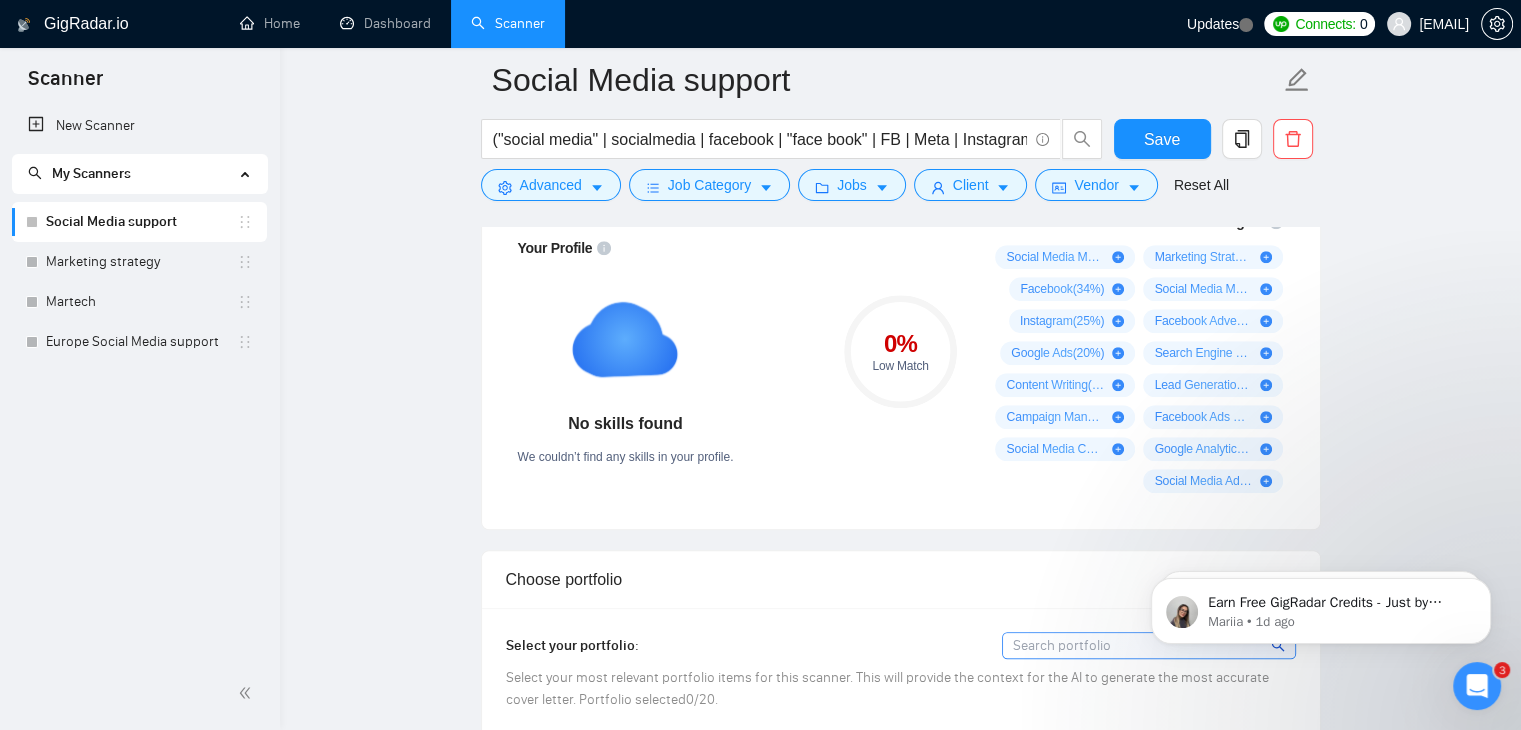 scroll, scrollTop: 0, scrollLeft: 0, axis: both 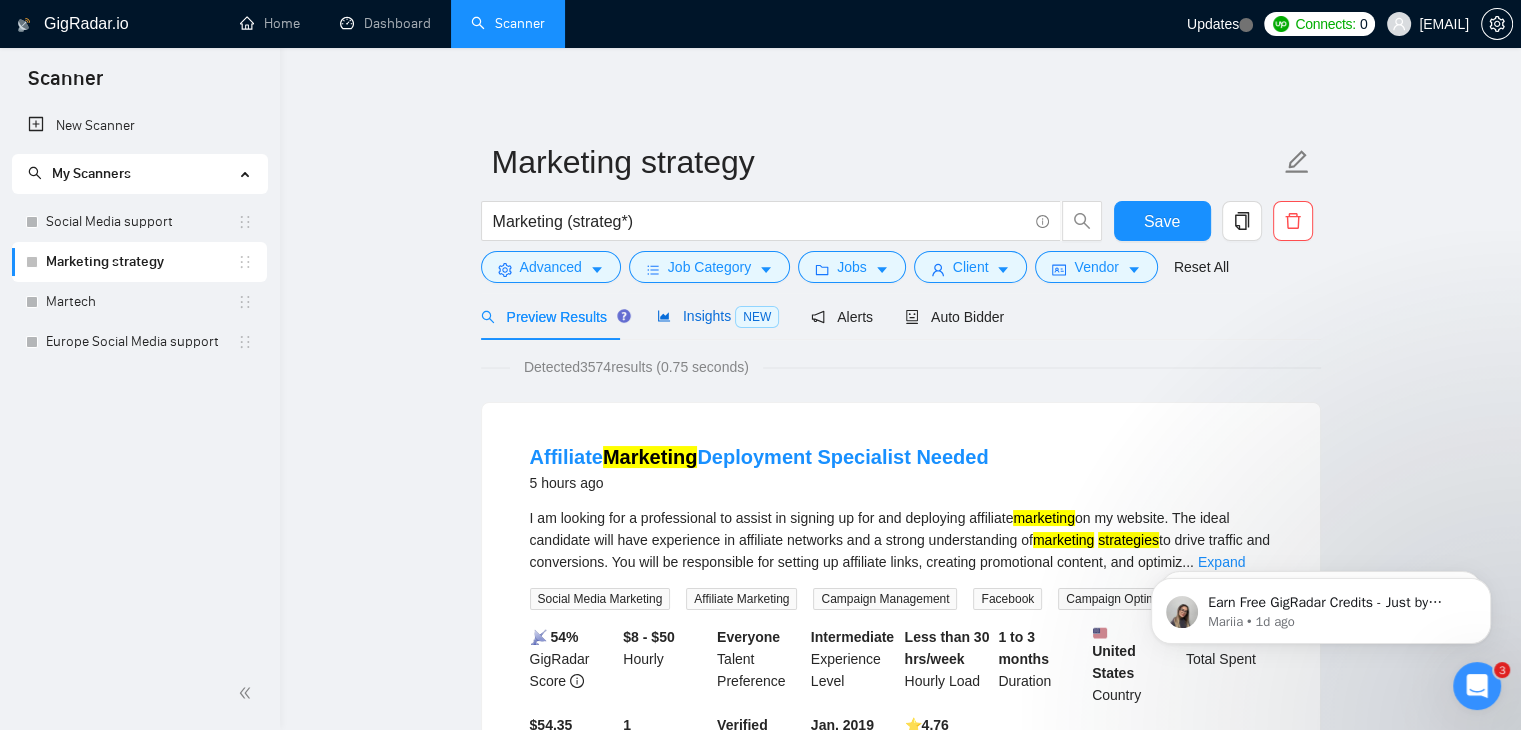 click on "Insights NEW" at bounding box center [718, 316] 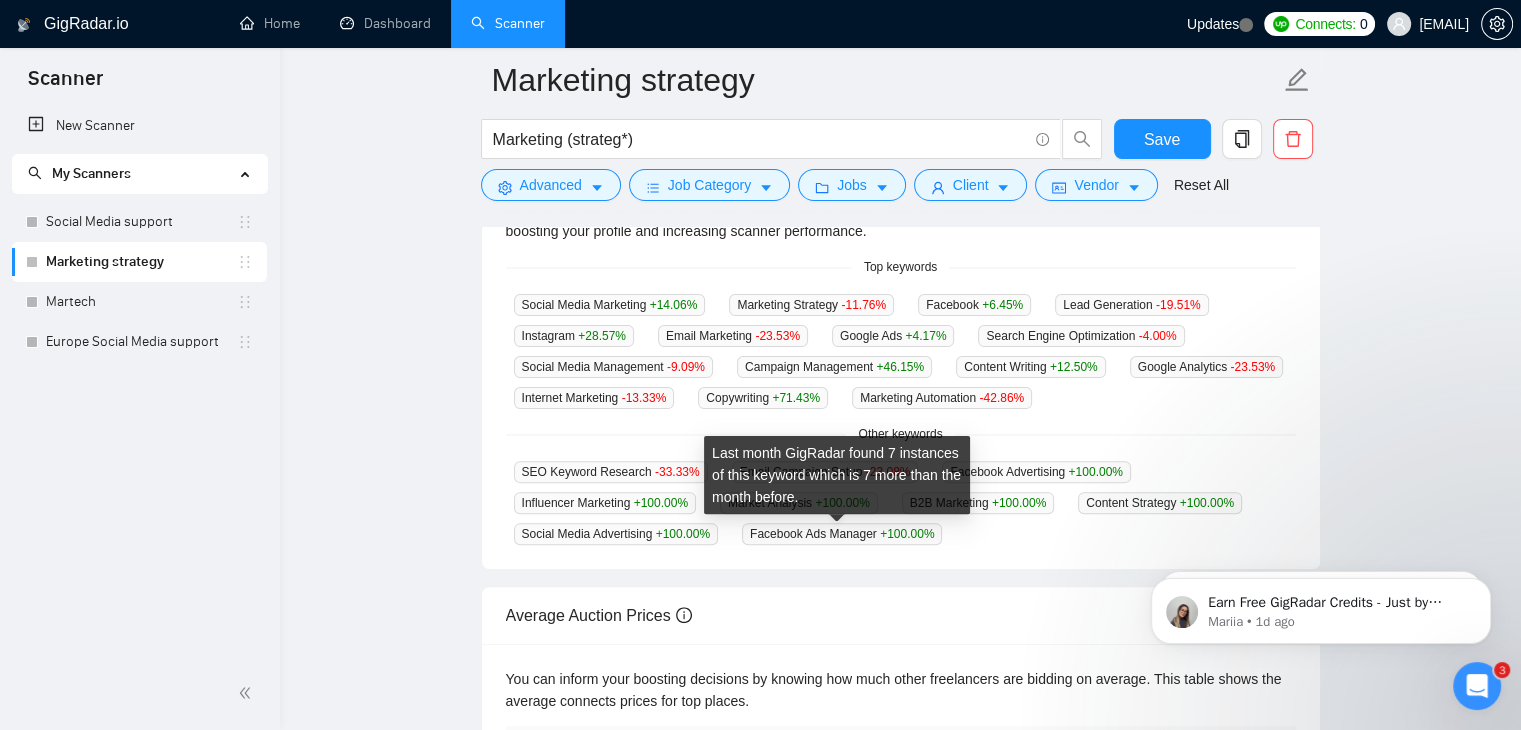 scroll, scrollTop: 100, scrollLeft: 0, axis: vertical 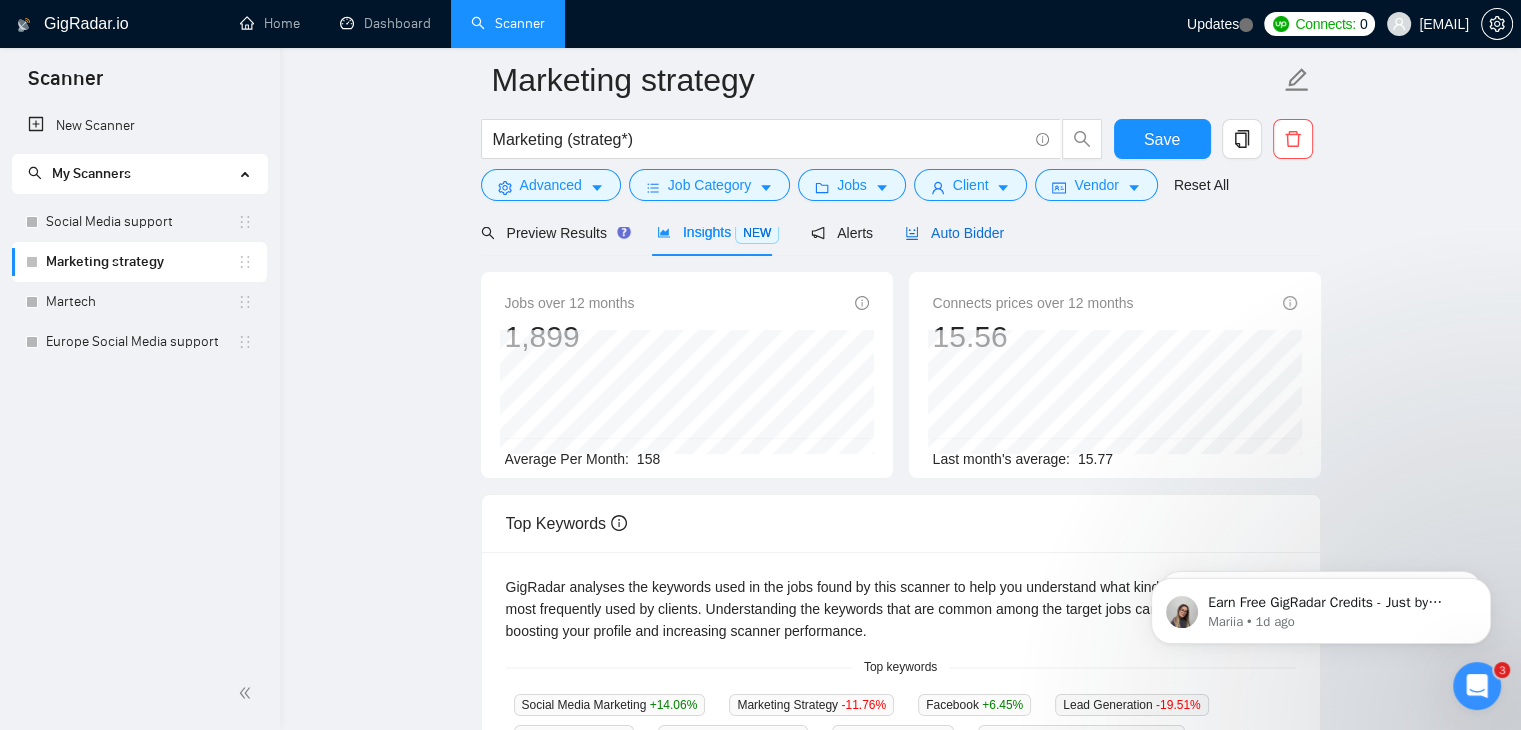 click on "Auto Bidder" at bounding box center [954, 233] 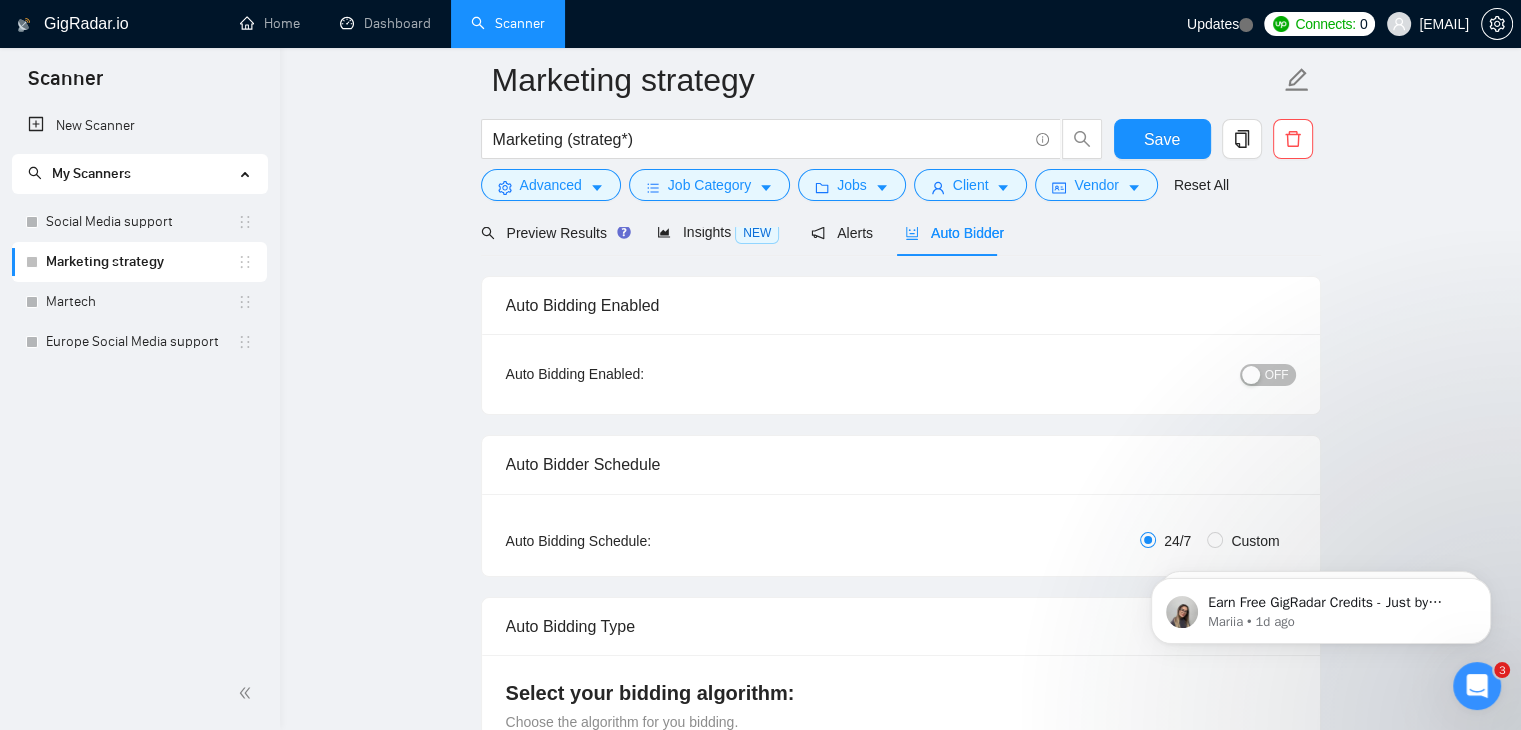 type 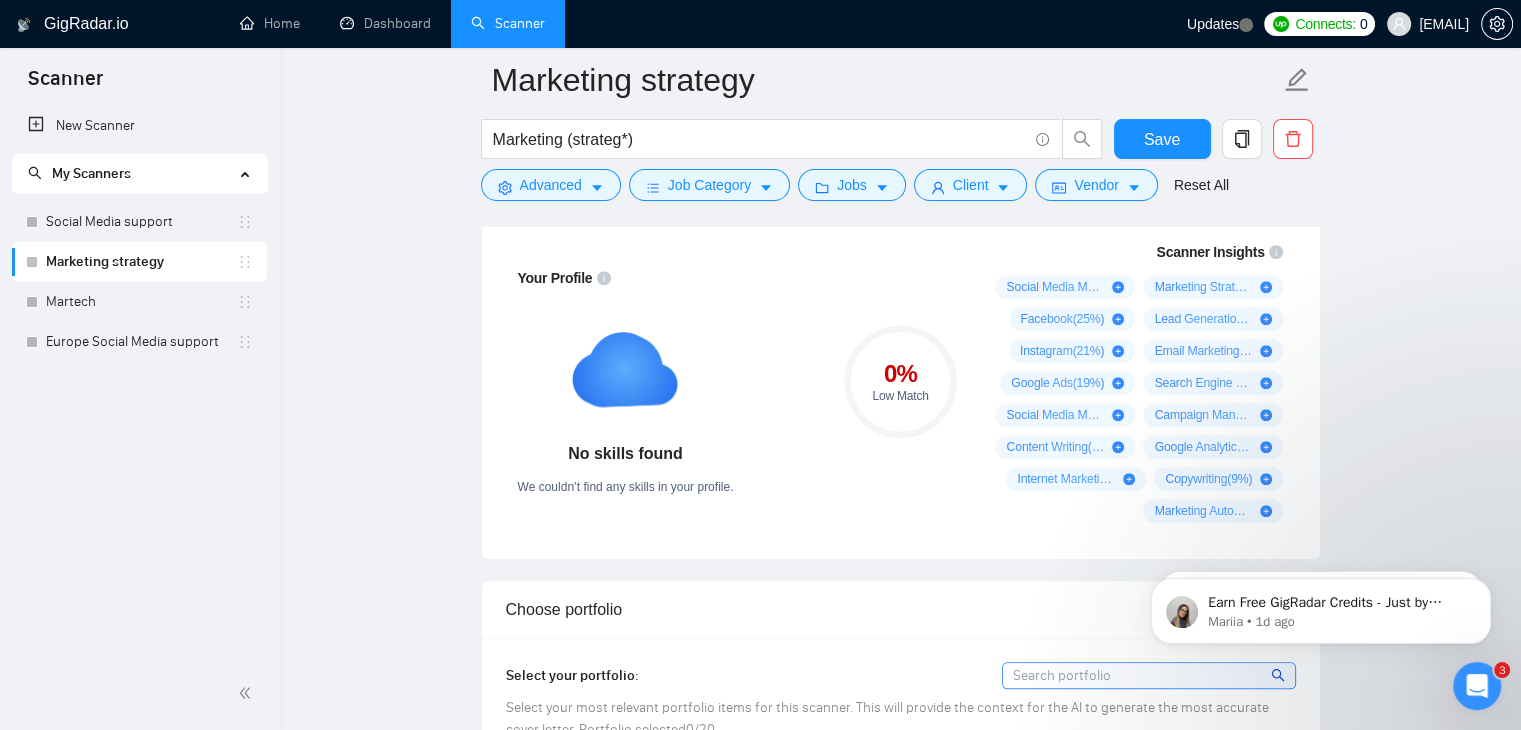 scroll, scrollTop: 1400, scrollLeft: 0, axis: vertical 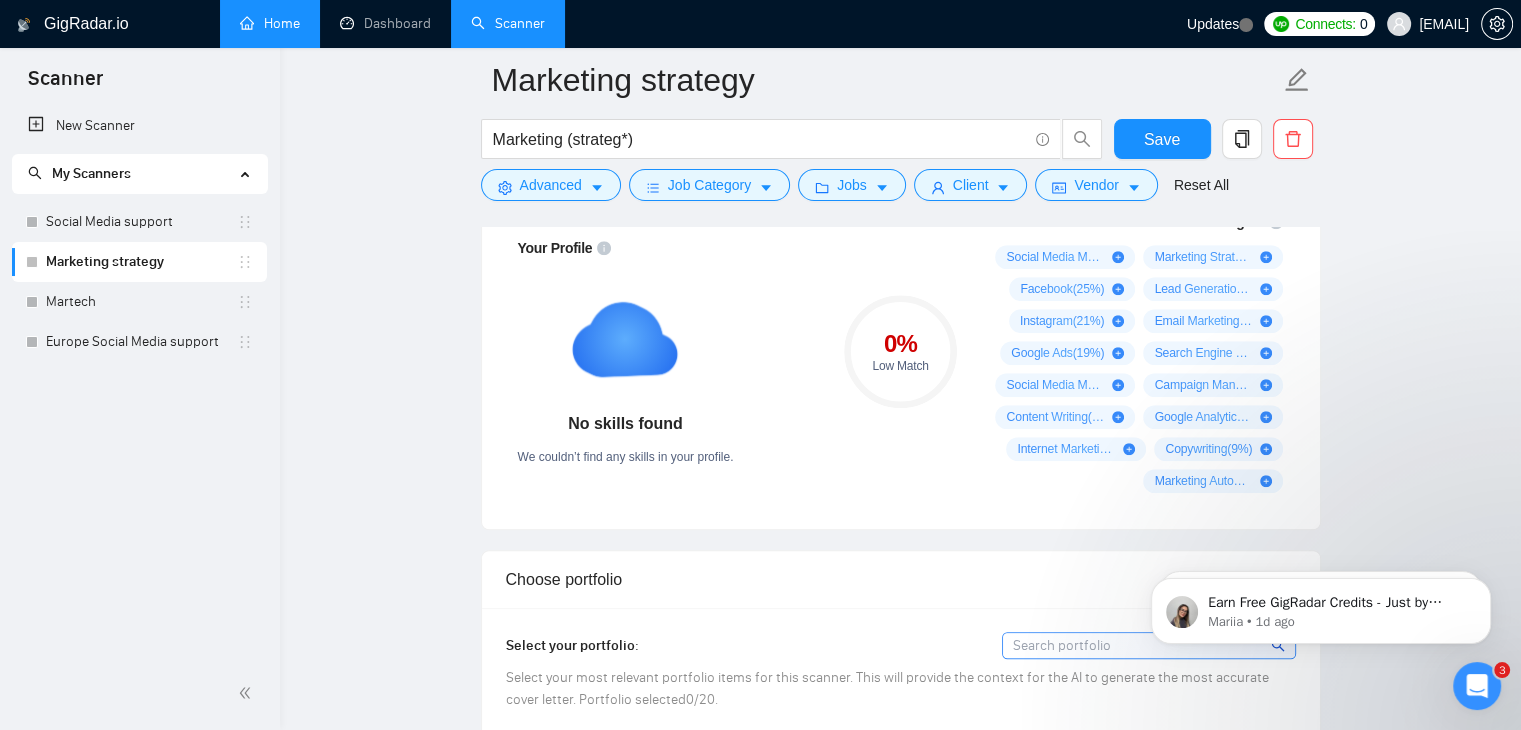 click on "Home" at bounding box center (270, 23) 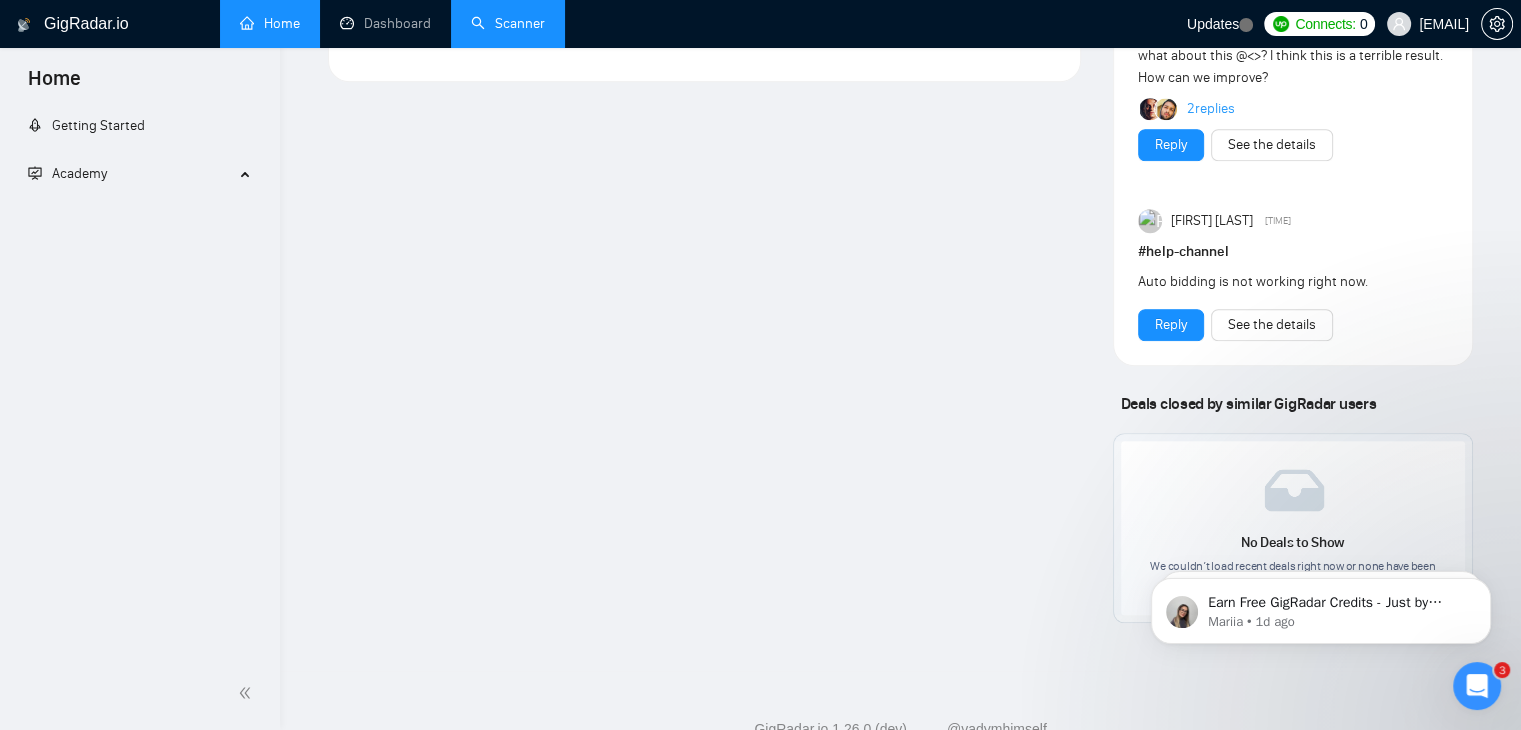 scroll, scrollTop: 0, scrollLeft: 0, axis: both 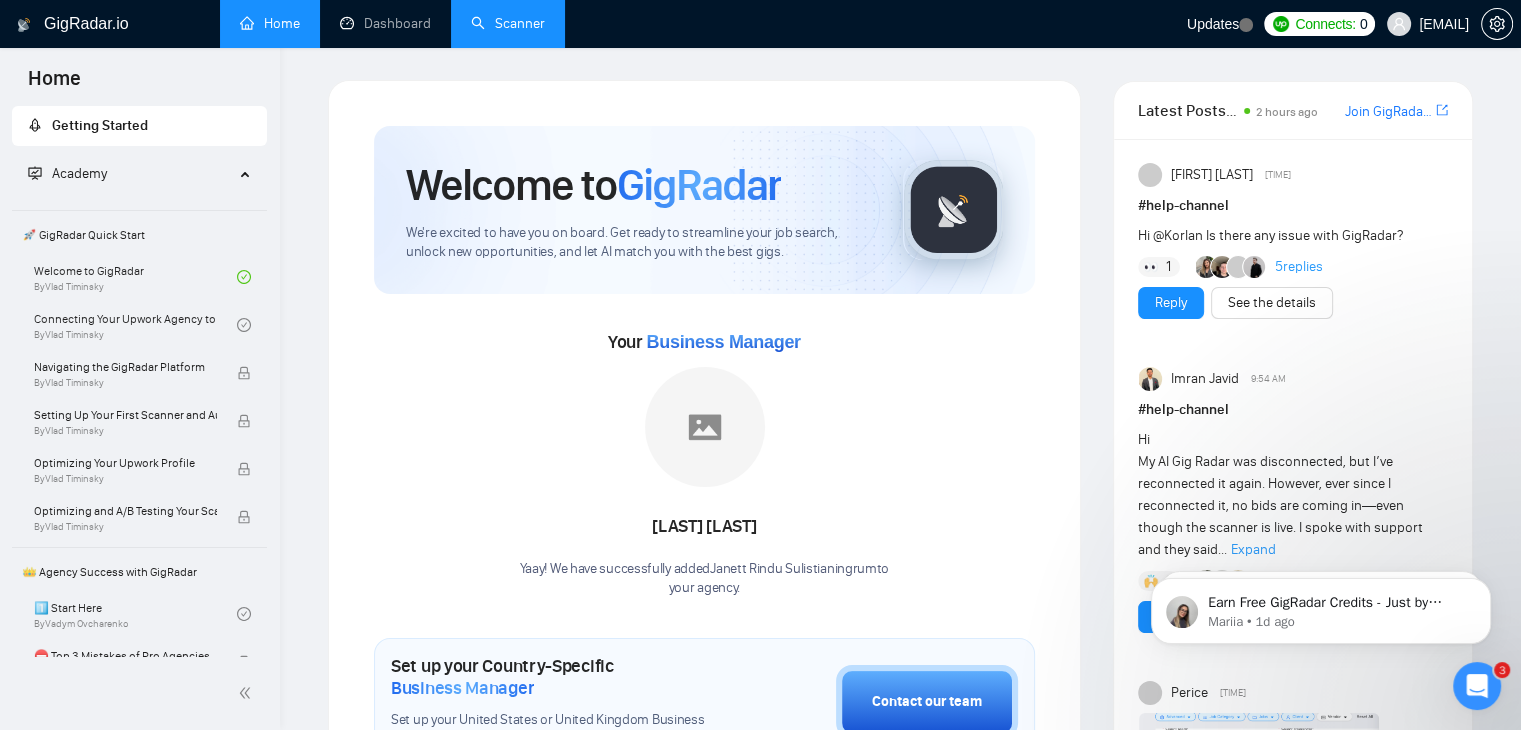 click on "5  replies" at bounding box center (1298, 267) 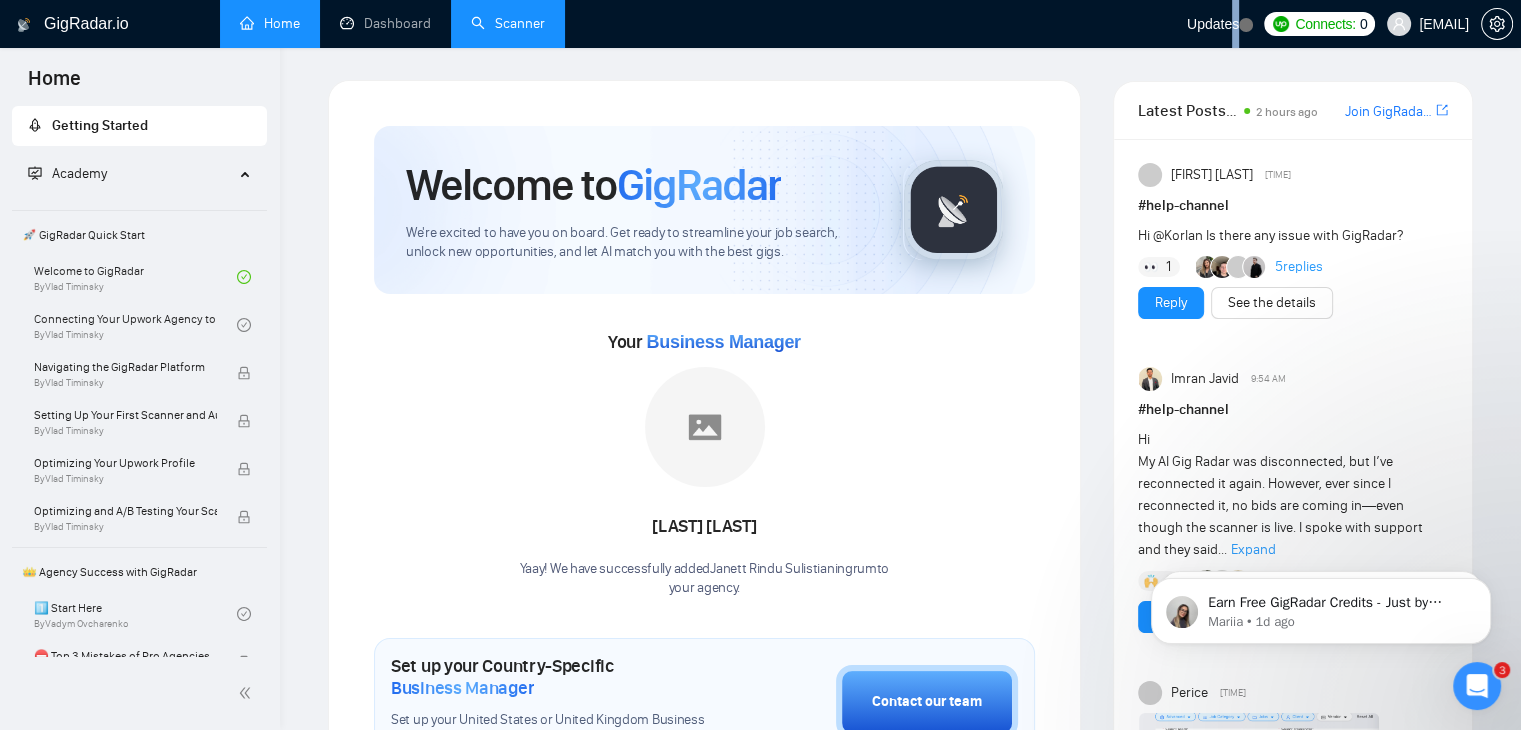 click on "Updates" at bounding box center [1213, 24] 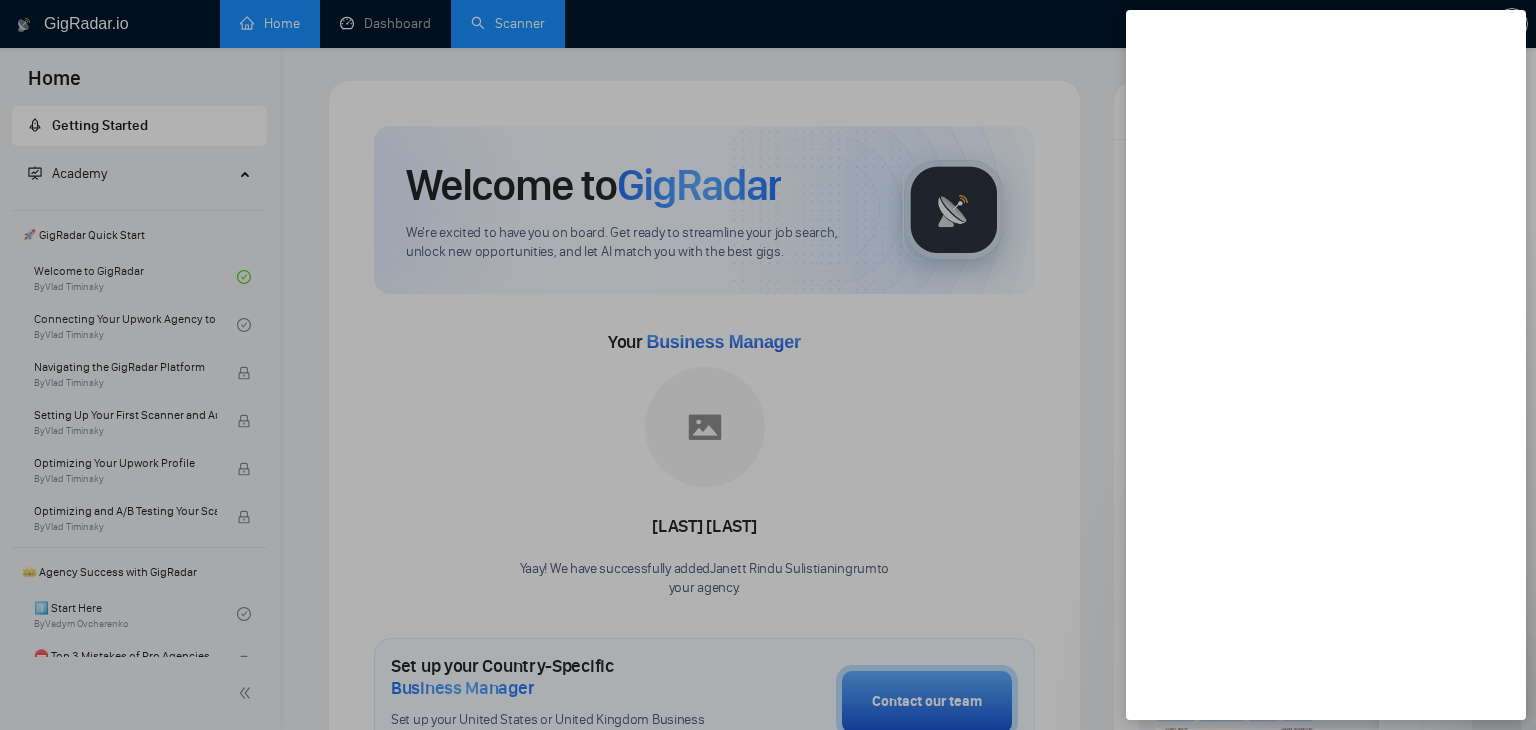 click at bounding box center [768, 365] 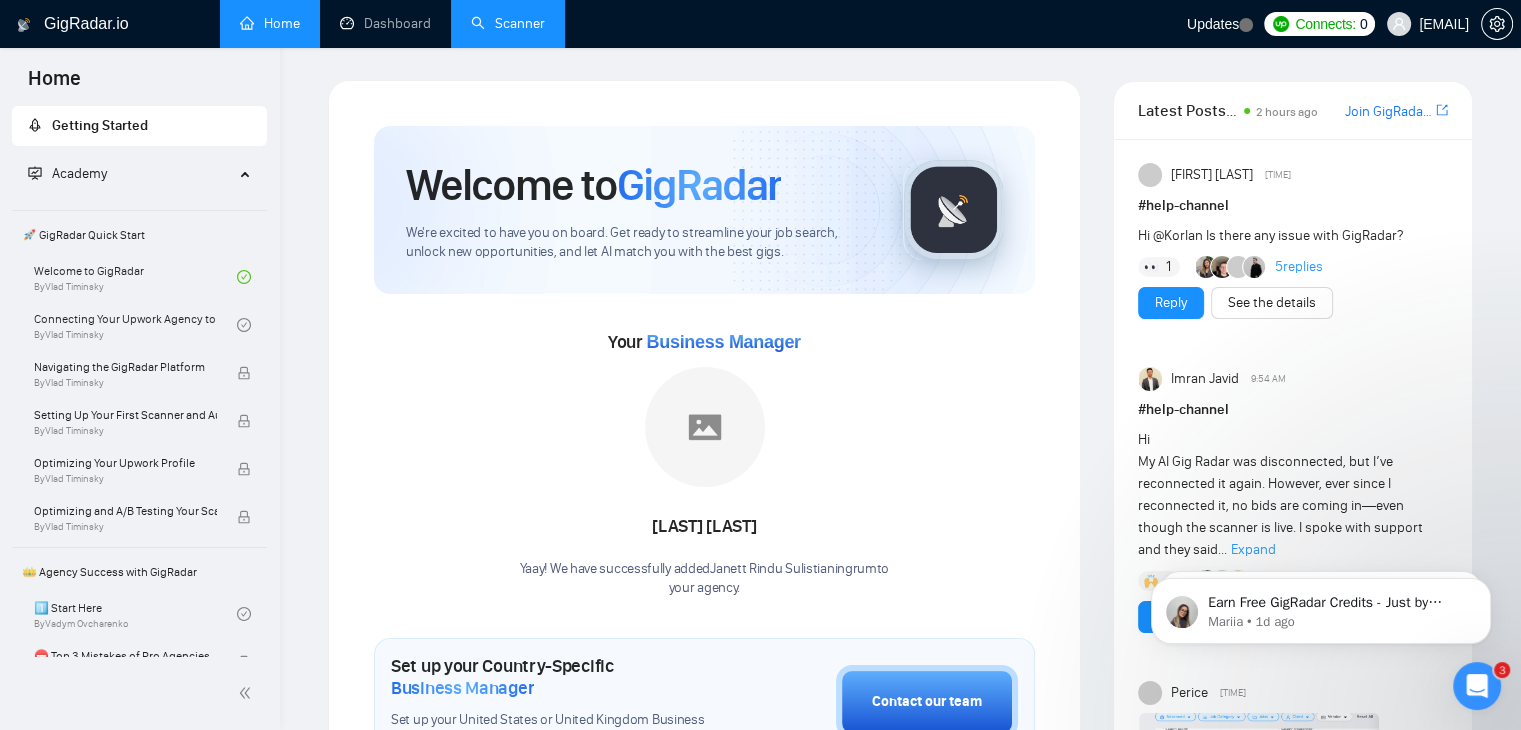 click on "Updates" at bounding box center (1213, 24) 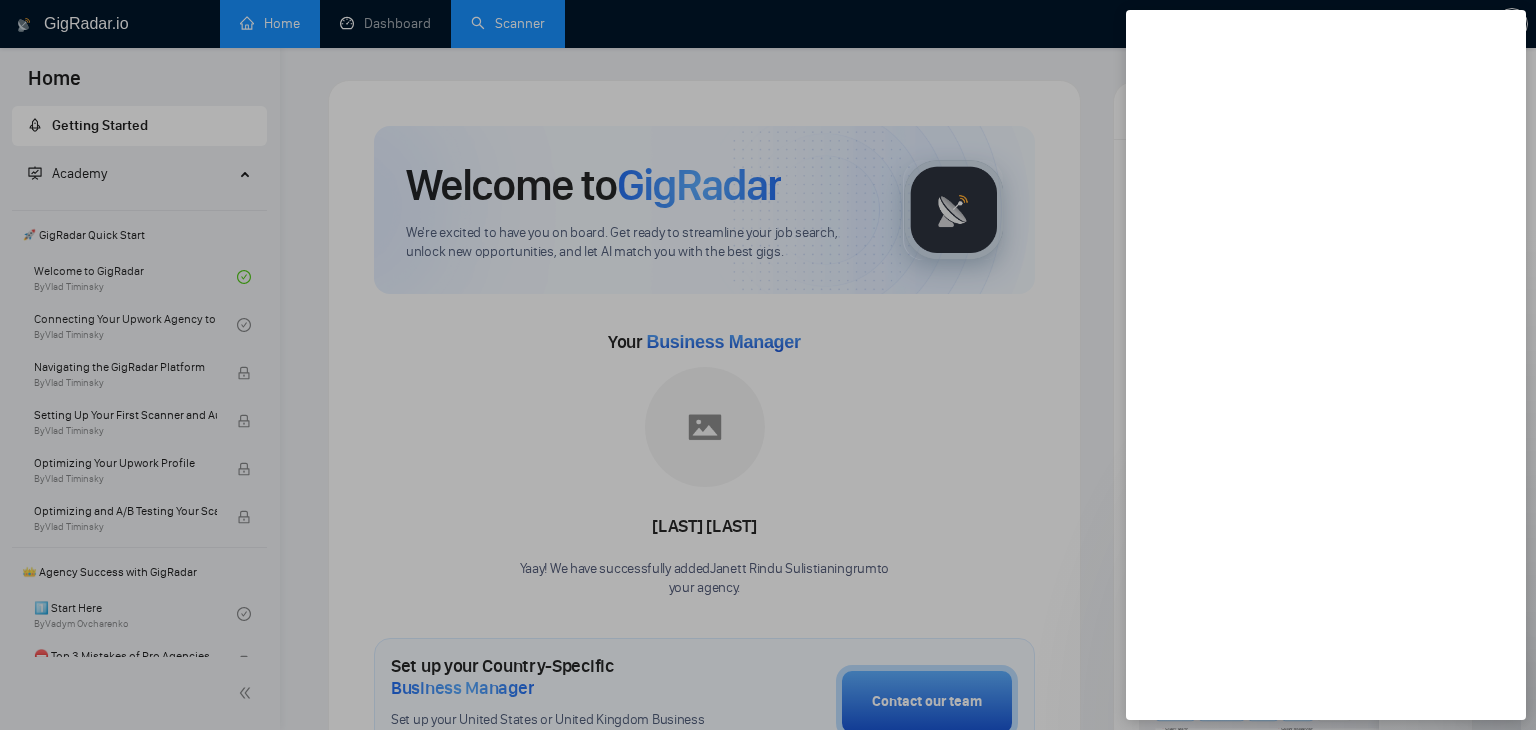 click at bounding box center (768, 365) 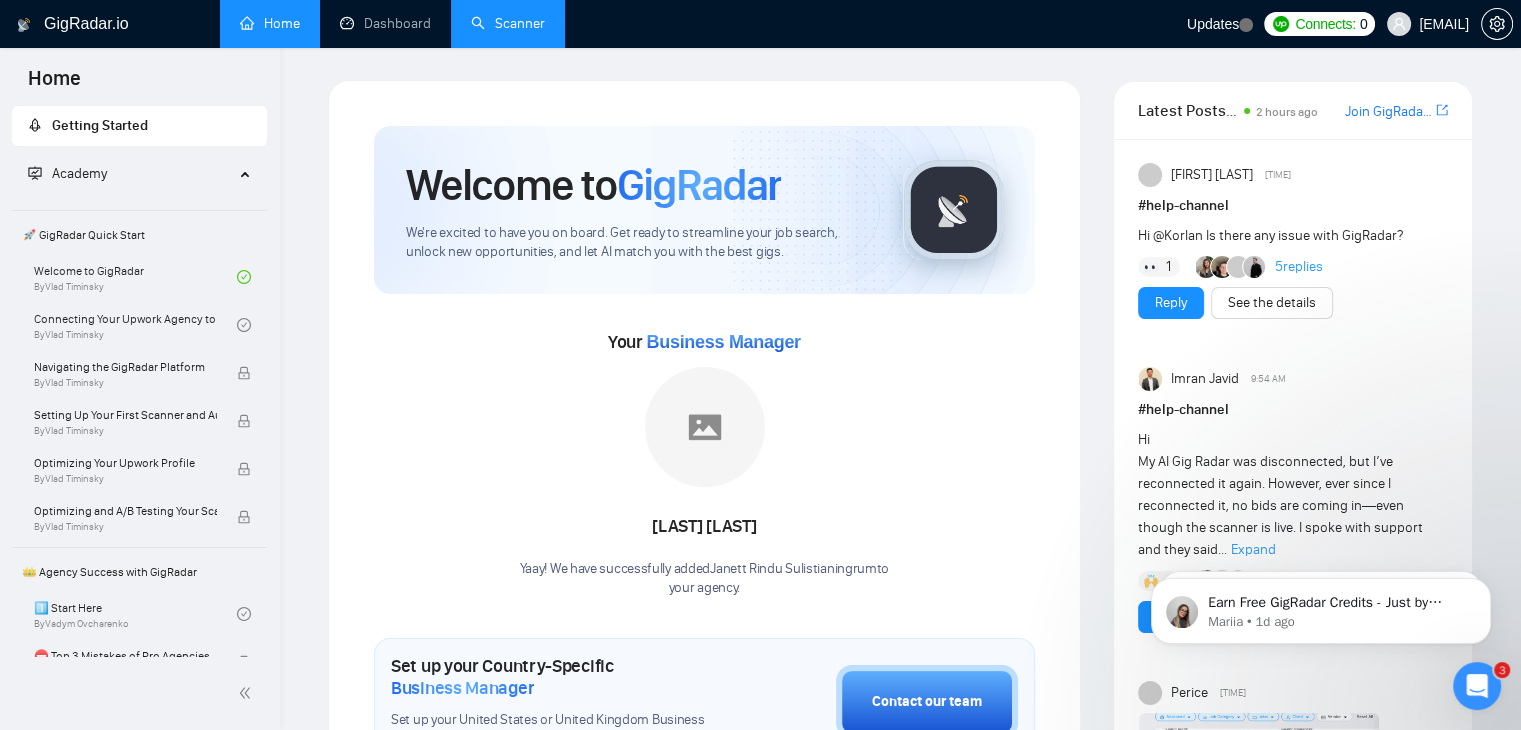 click on "Updates" at bounding box center (1213, 24) 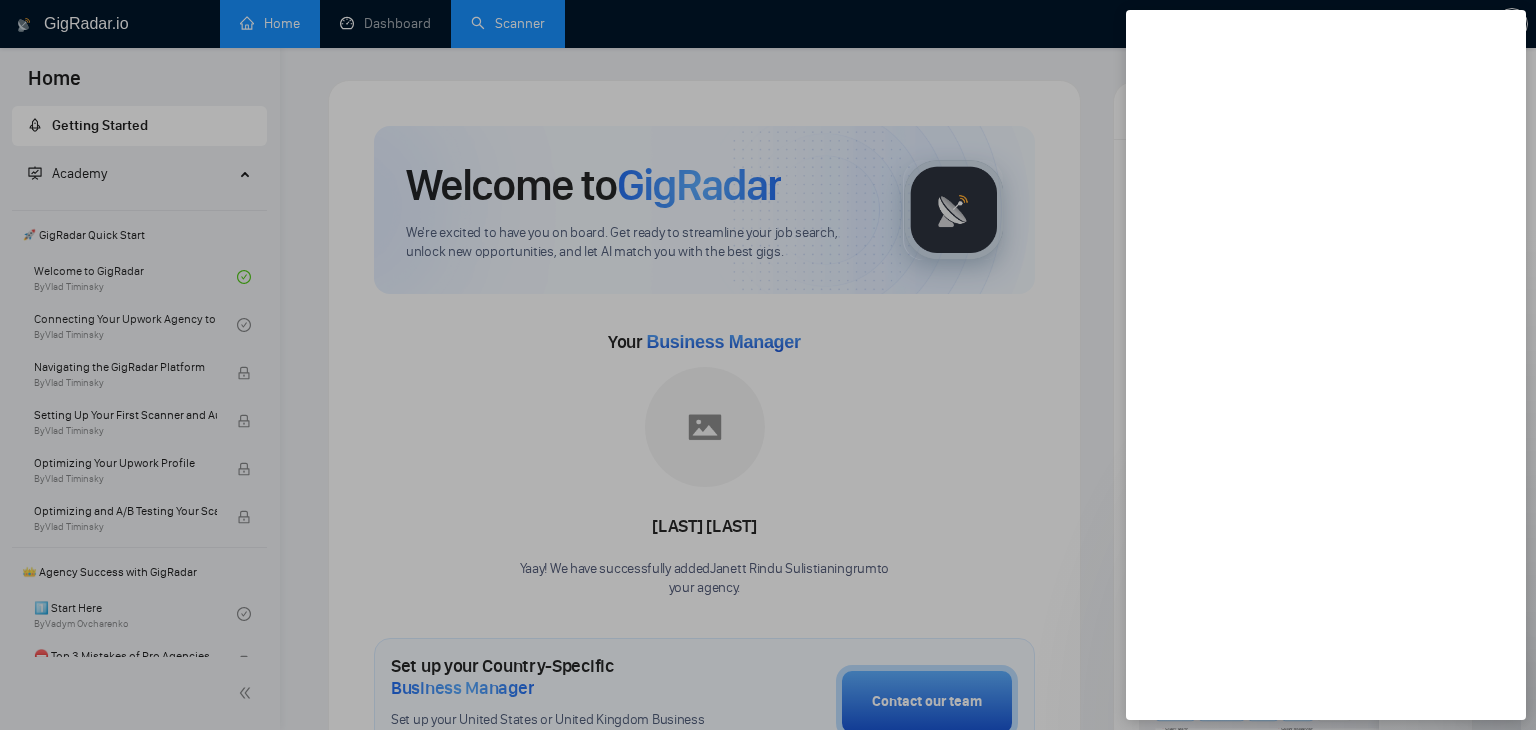 click at bounding box center [768, 365] 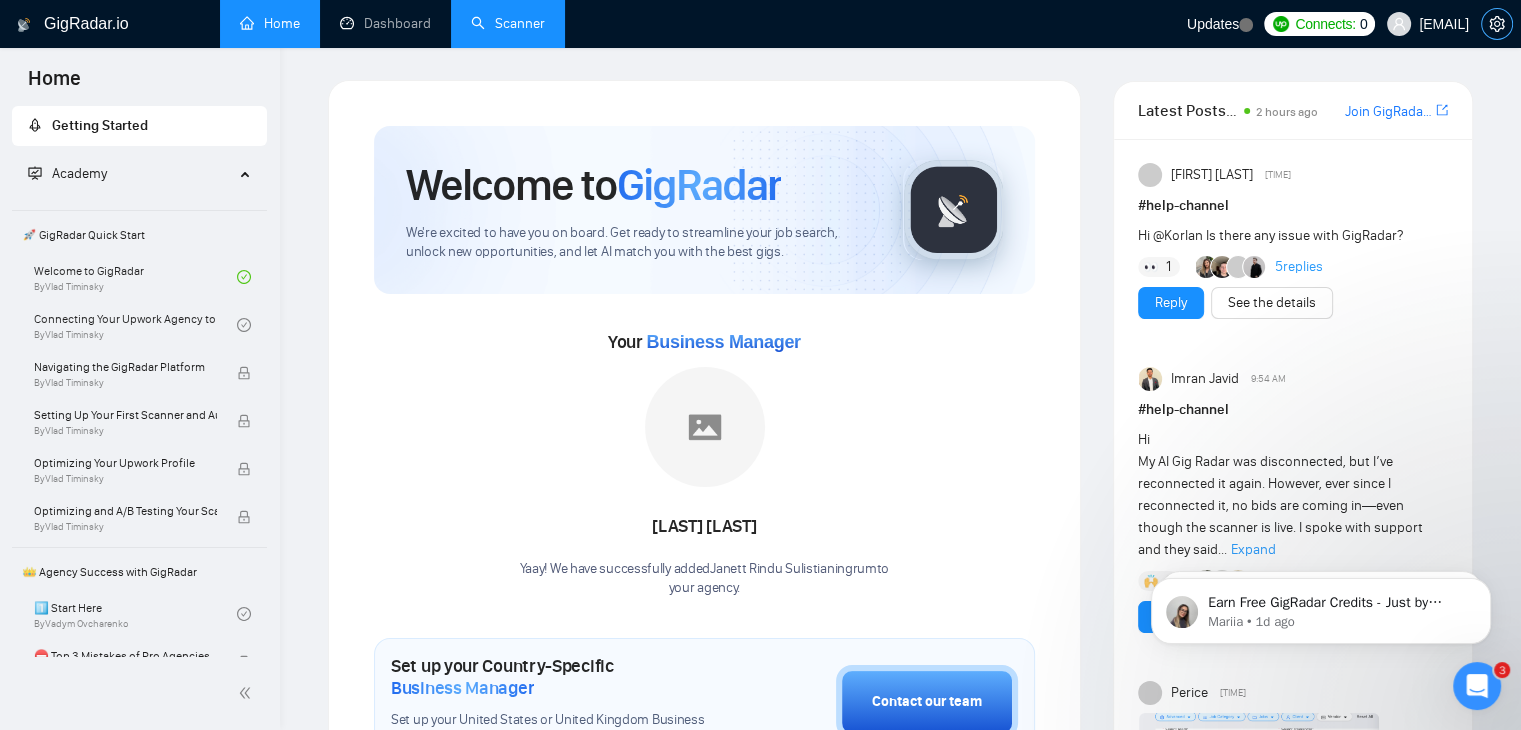 click 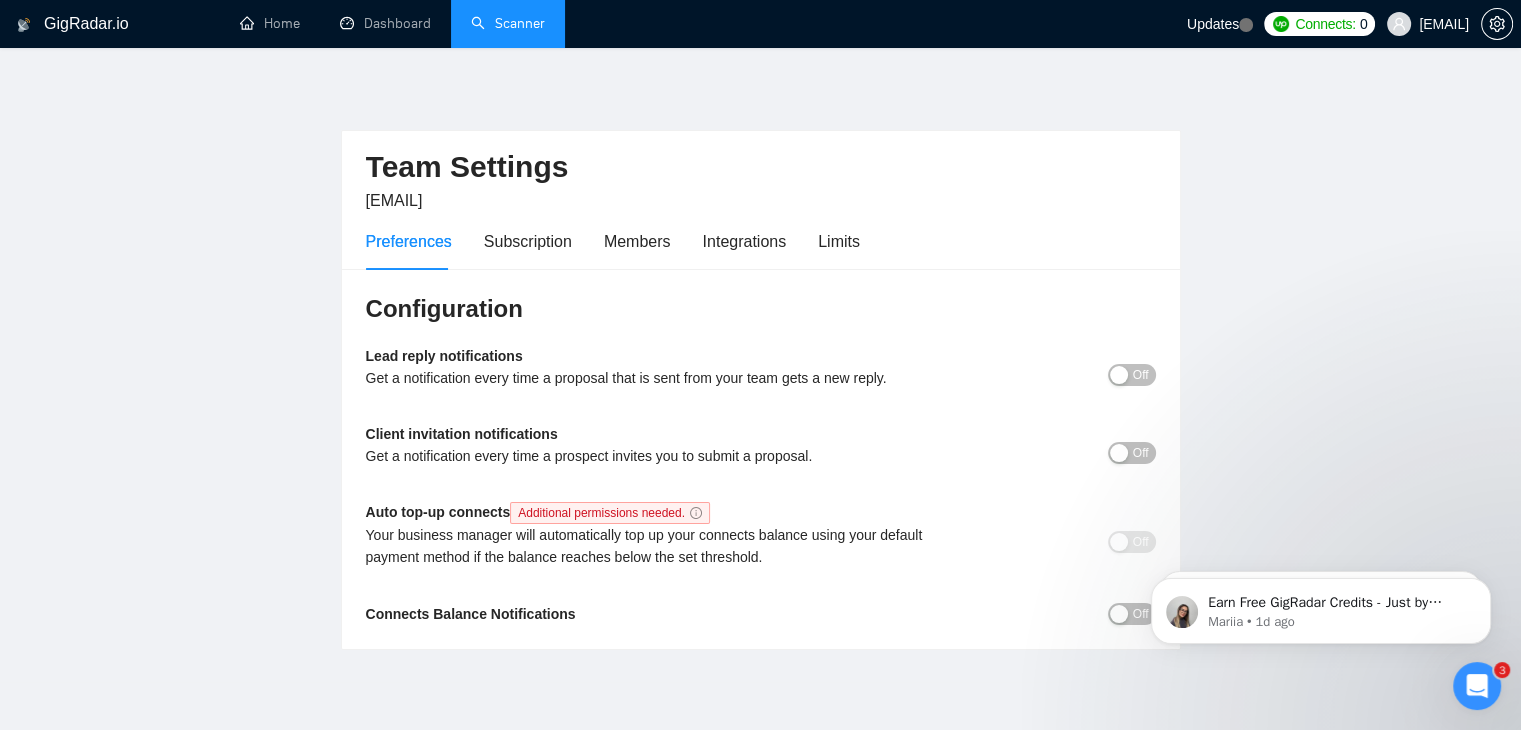 click on "Scanner" at bounding box center (508, 23) 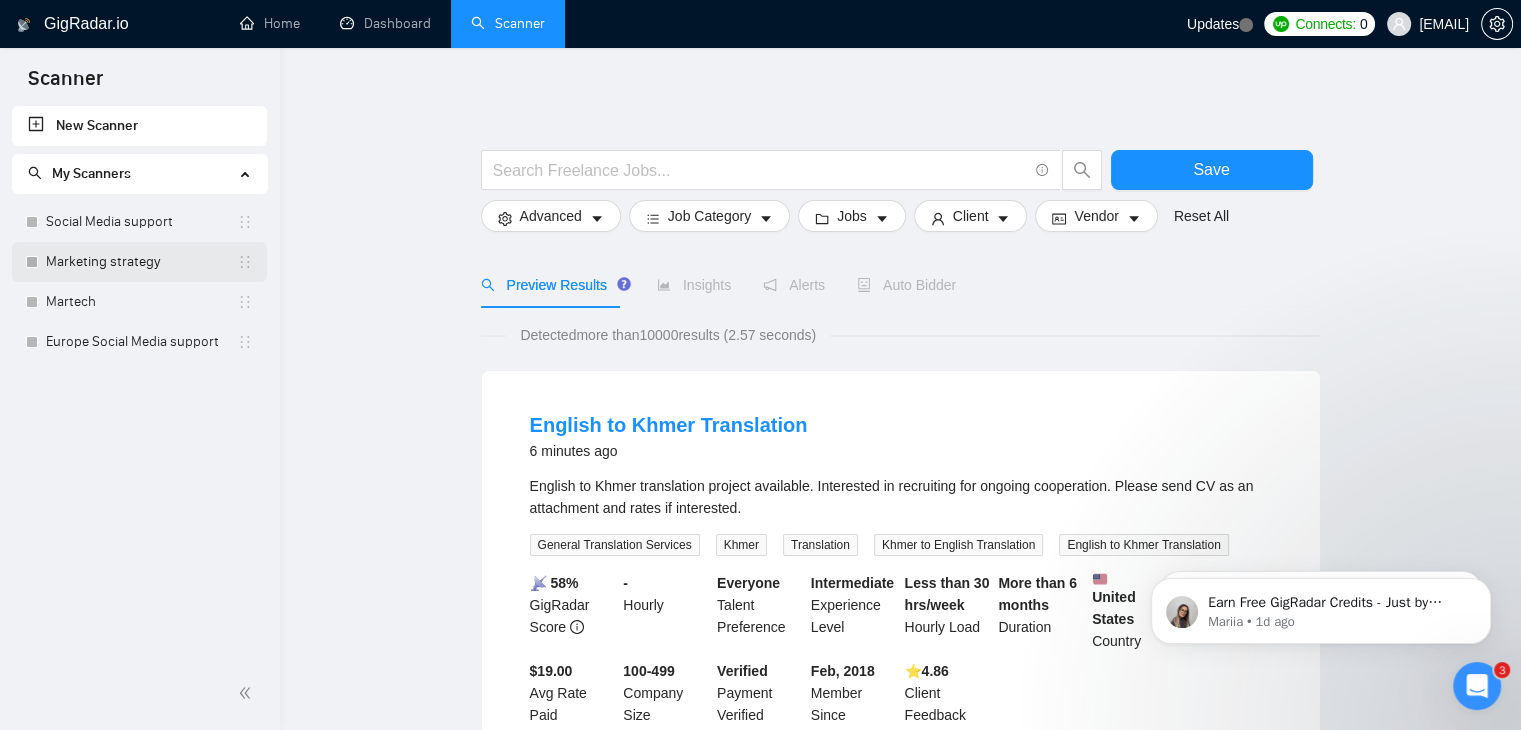 click on "Marketing strategy" at bounding box center (141, 262) 